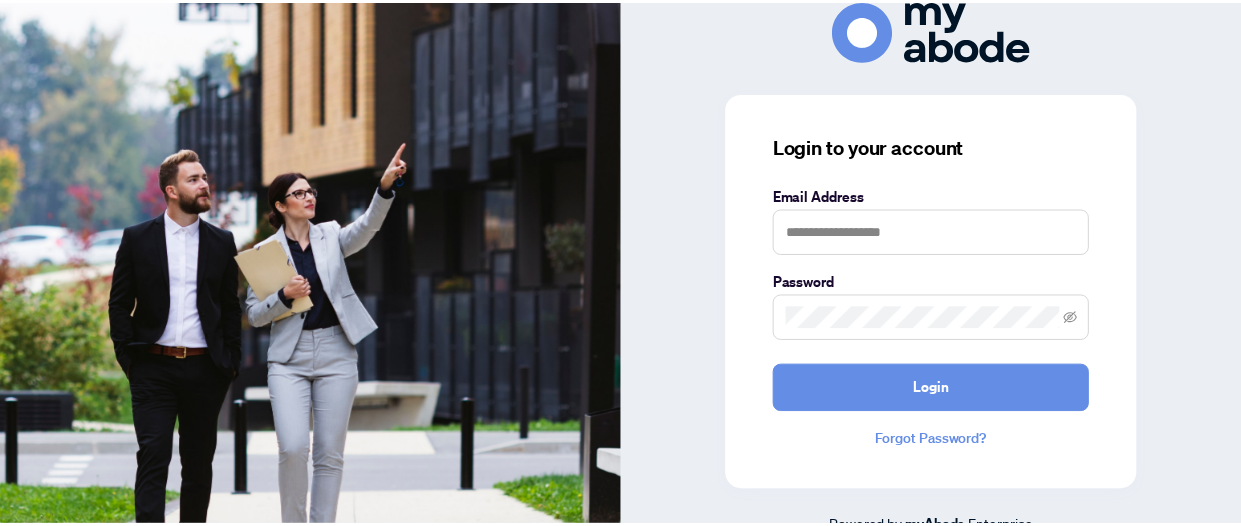scroll, scrollTop: 0, scrollLeft: 0, axis: both 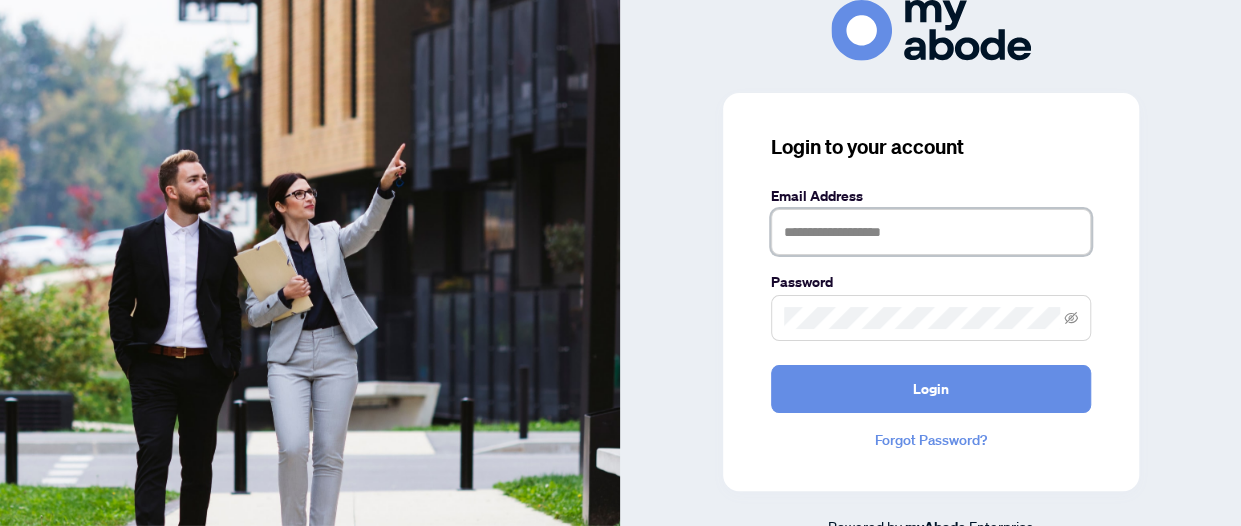 type on "**********" 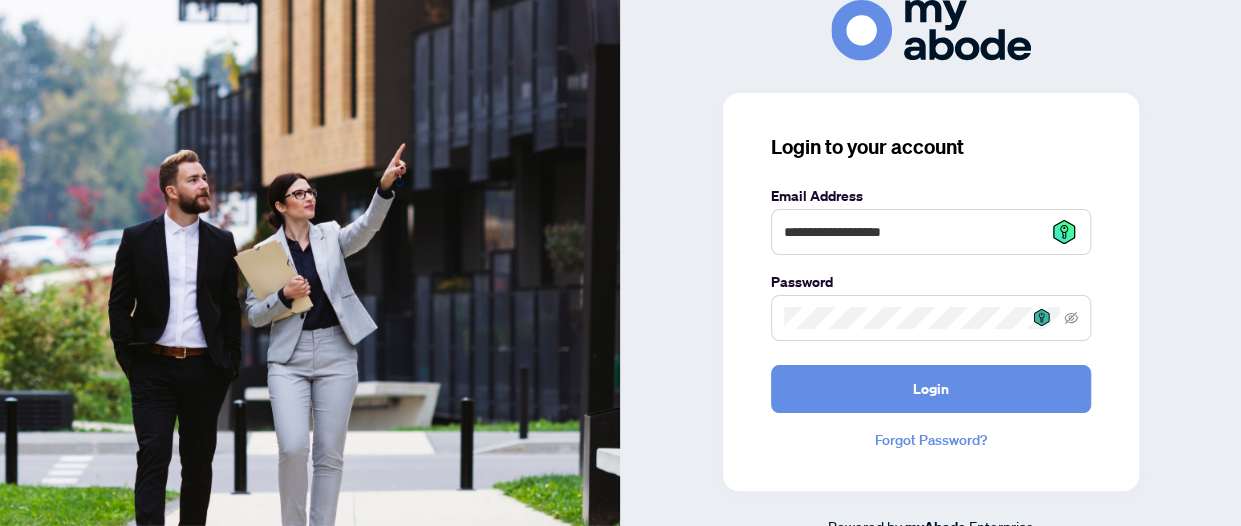click 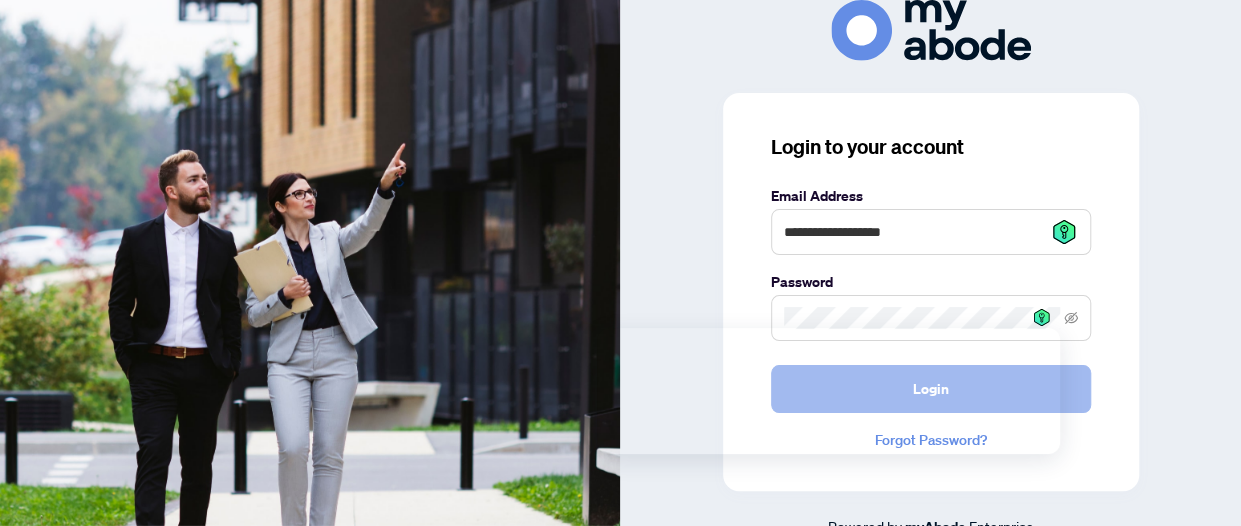 click on "Login" at bounding box center [931, 389] 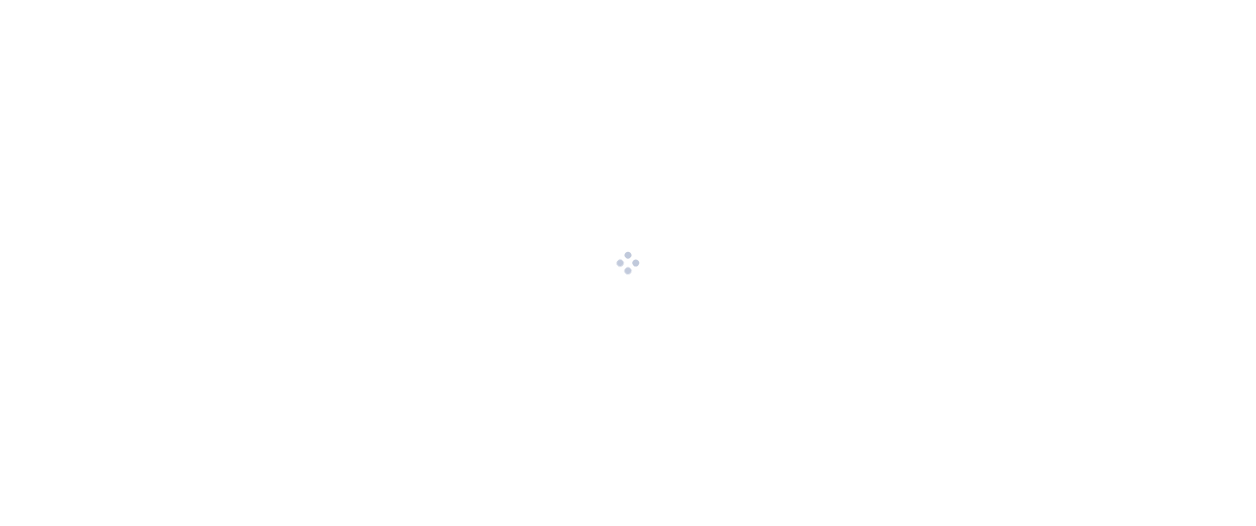 scroll, scrollTop: 0, scrollLeft: 0, axis: both 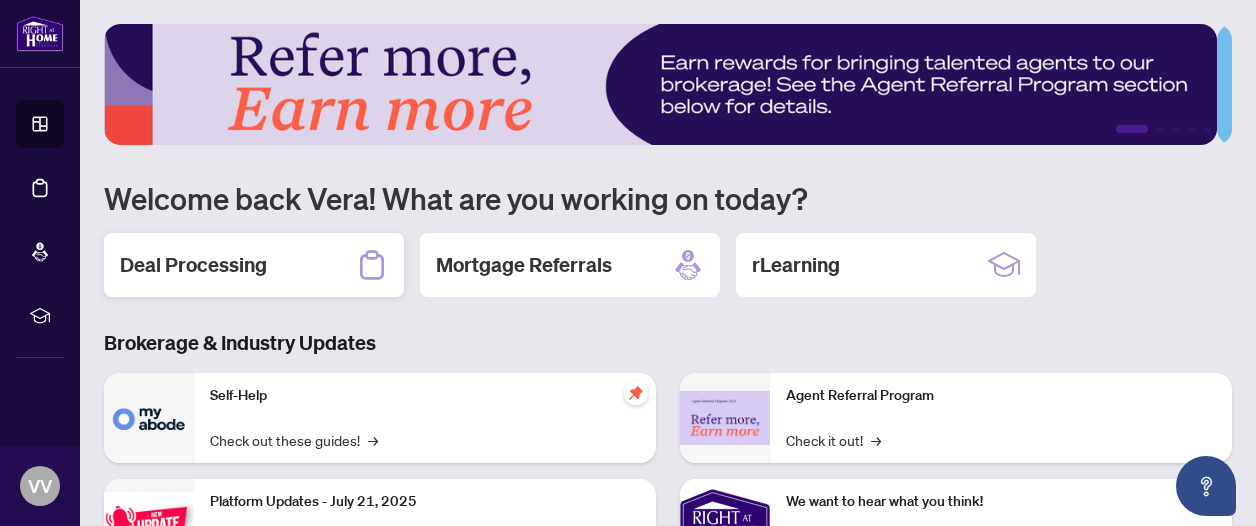 click on "Deal Processing" at bounding box center (193, 265) 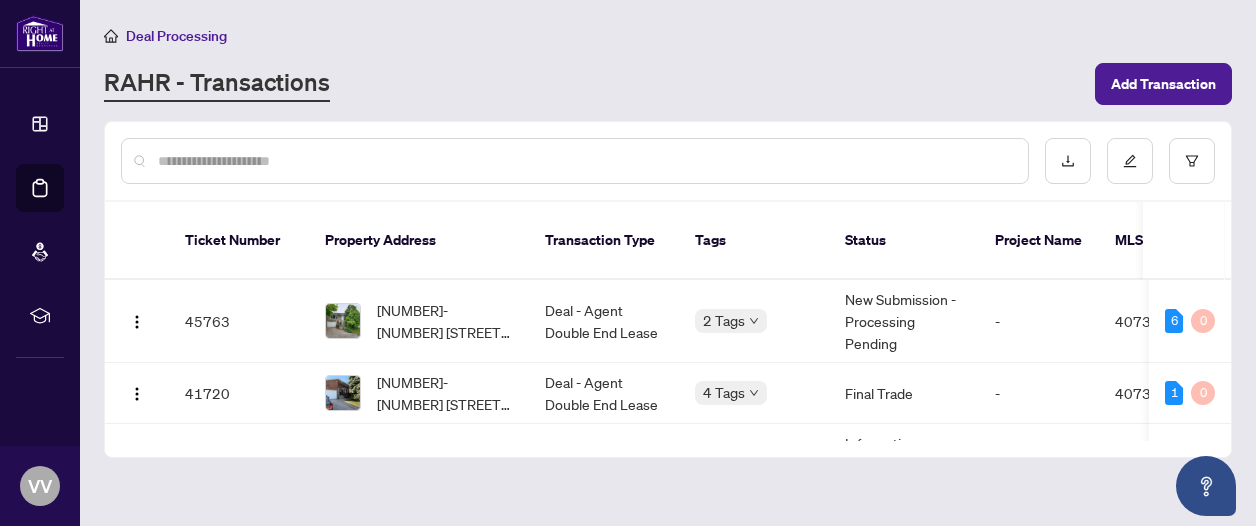 click on "45763" at bounding box center [239, 321] 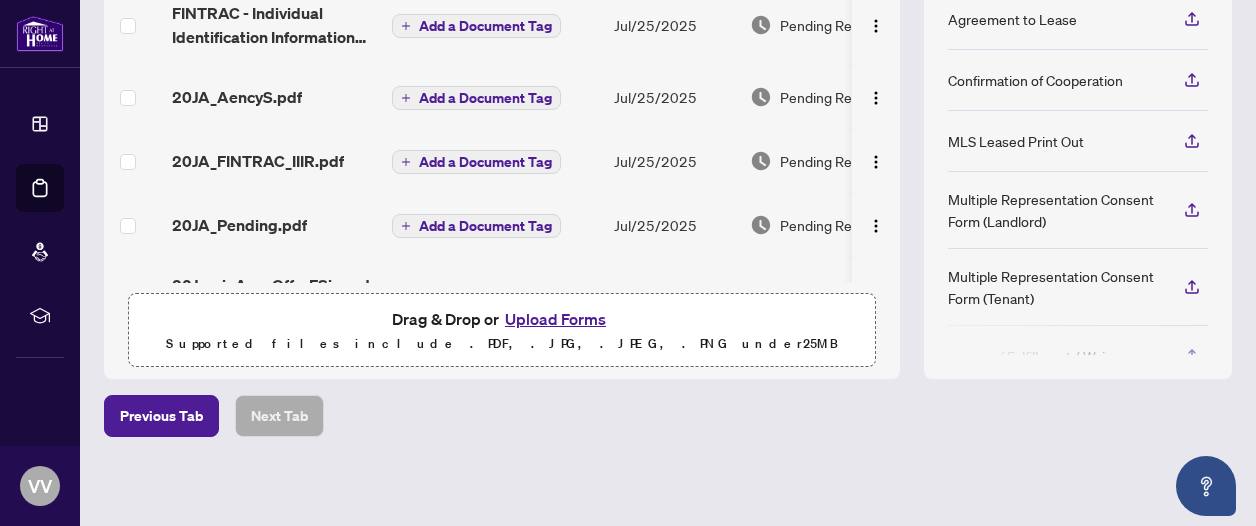 scroll, scrollTop: 346, scrollLeft: 0, axis: vertical 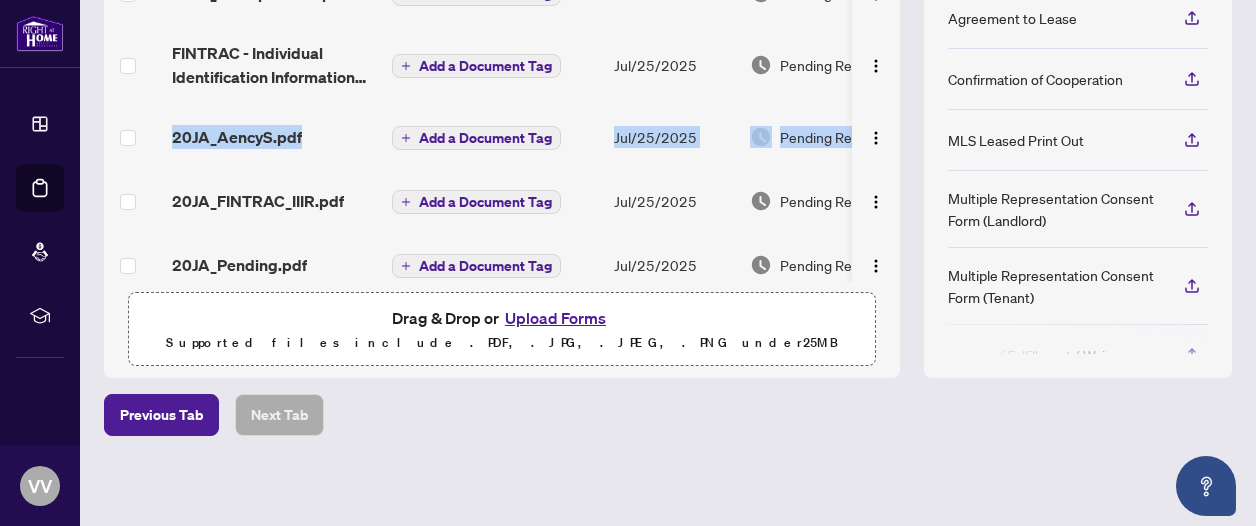 drag, startPoint x: 888, startPoint y: 147, endPoint x: 888, endPoint y: 101, distance: 46 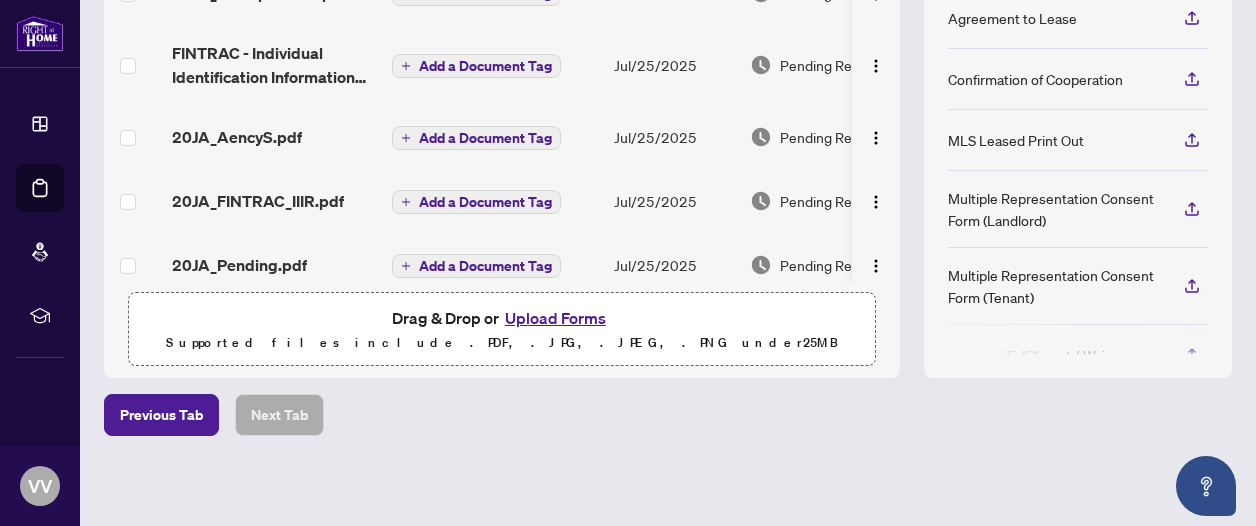 click on "(7) File Name Document Tag(s) Upload Date Status             20JA_ReceiptFunds.pdf Add a Document Tag Jul/26/2025 Pending Review FINTRAC - Individual Identification Information Record.pdf Add a Document Tag Jul/25/2025 Pending Review 20JA_AencyS.pdf Add a Document Tag Jul/25/2025 Pending Review 20JA_FINTRAC_IIIR.pdf Add a Document Tag Jul/25/2025 Pending Review 20JA_Pending.pdf Add a Document Tag Jul/25/2025 Pending Review 20JamieAnn_OfferFSigned.pdf Add a Document Tag Jul/25/2025 Pending Review 1753488517258-ThankyouforchoosingTDtocompleteyourwi.pdf Add a Document Tag Jul/25/2025 Pending Review Drag & Drop or Upload Forms Supported files include   .PDF, .JPG, .JPEG, .PNG   under  25 MB Document Checklist Agreement to Lease Confirmation of Cooperation MLS Leased Print Out Multiple Representation Consent Form (Landlord) Multiple Representation Consent Form (Tenant) Notice of Fulfillment / Waiver RECO Information Guide (Landlord) RECO Information Guide (Tenant) Right at Home Schedule B" at bounding box center [668, 153] 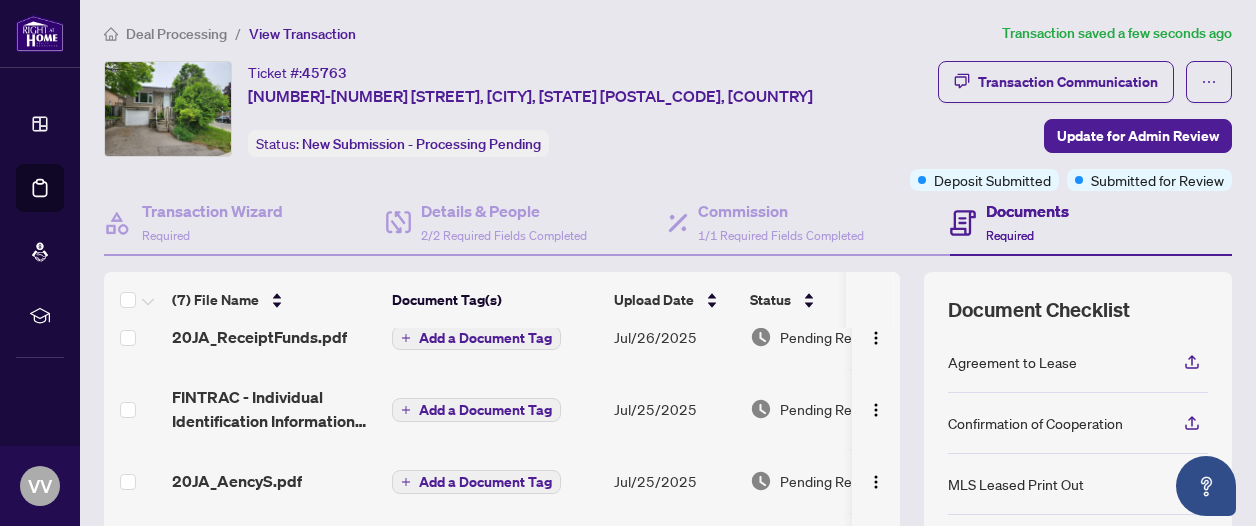 scroll, scrollTop: 0, scrollLeft: 0, axis: both 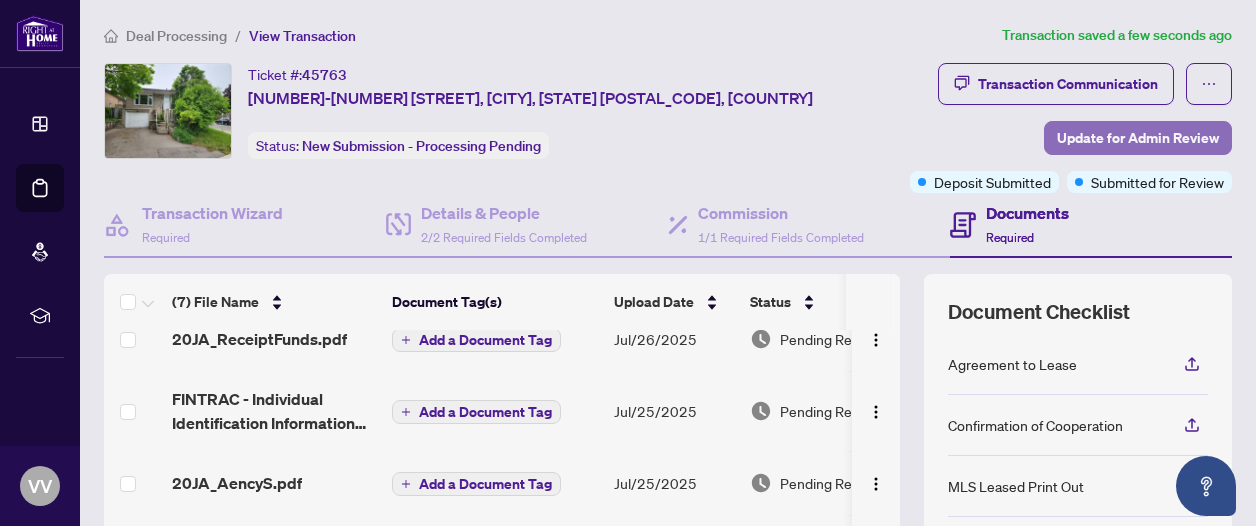 click on "Update for Admin Review" at bounding box center [1138, 138] 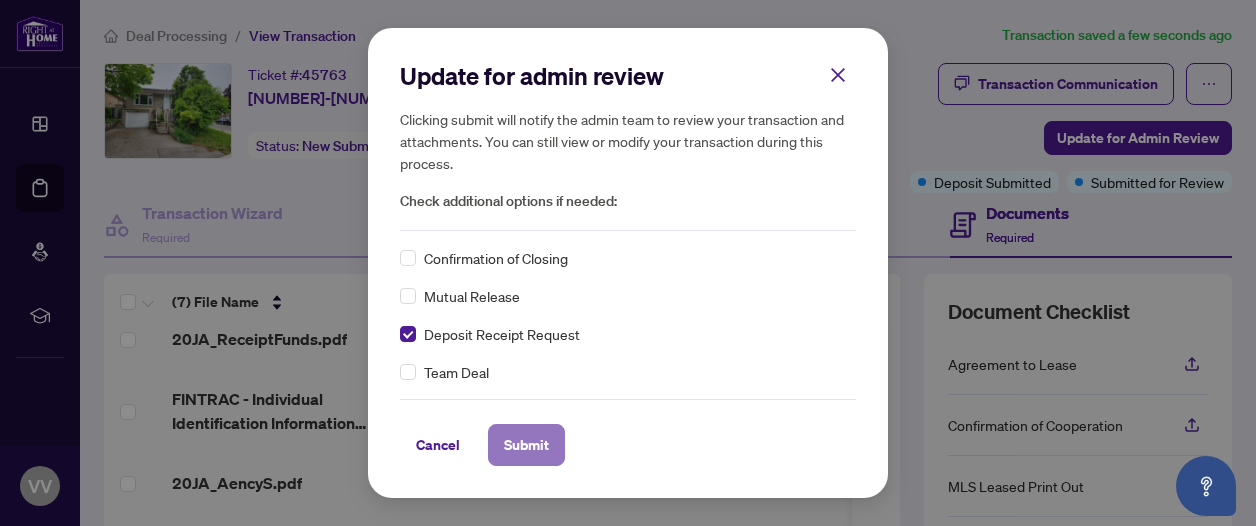 click on "Submit" at bounding box center (526, 445) 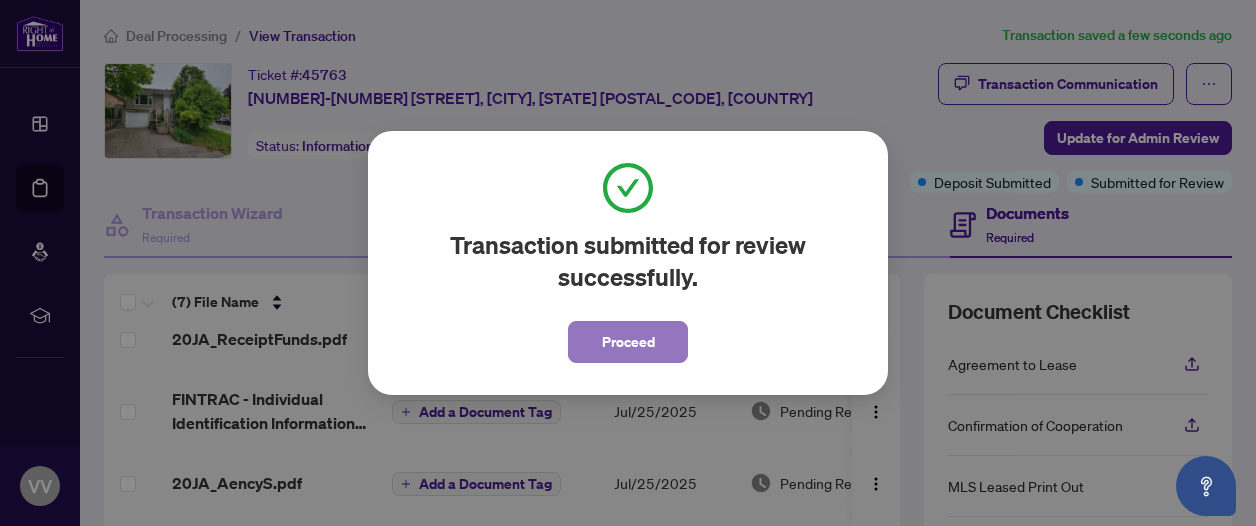 click on "Proceed" at bounding box center (628, 342) 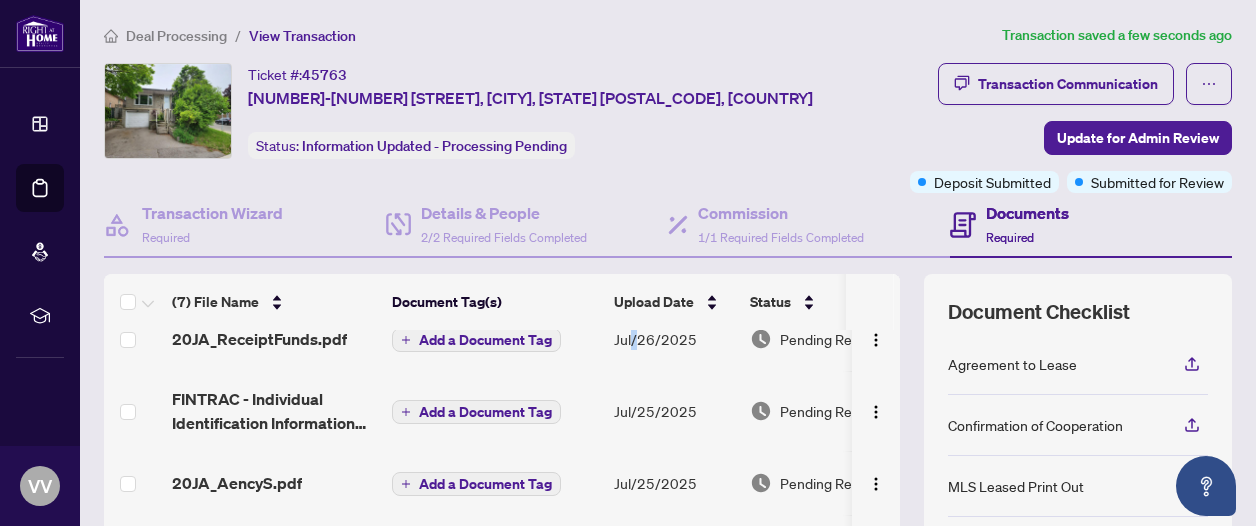 click on "Jul/26/2025" at bounding box center [674, 339] 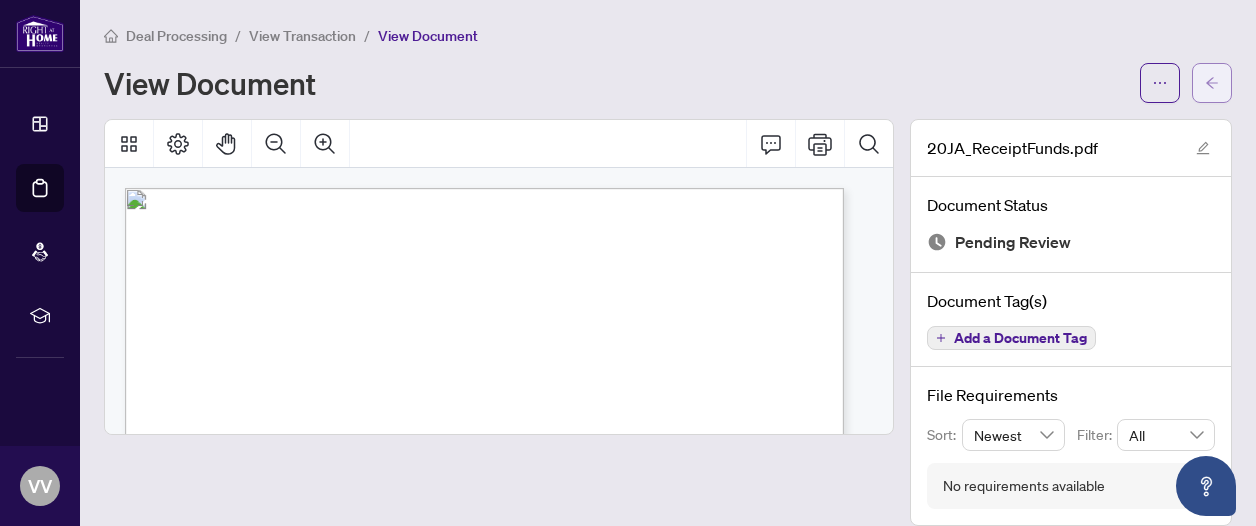 click 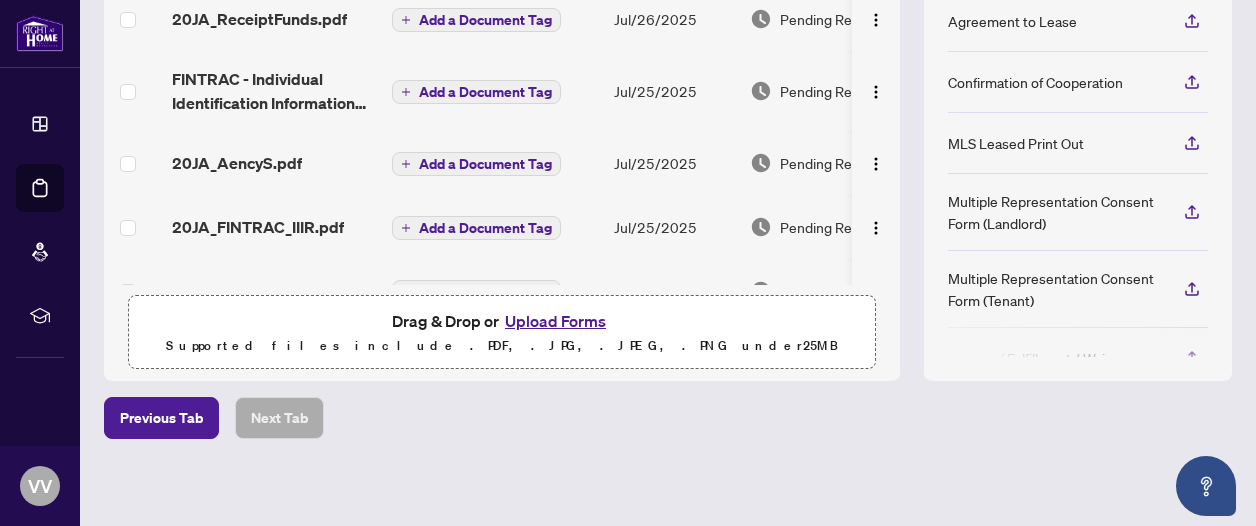 scroll, scrollTop: 347, scrollLeft: 0, axis: vertical 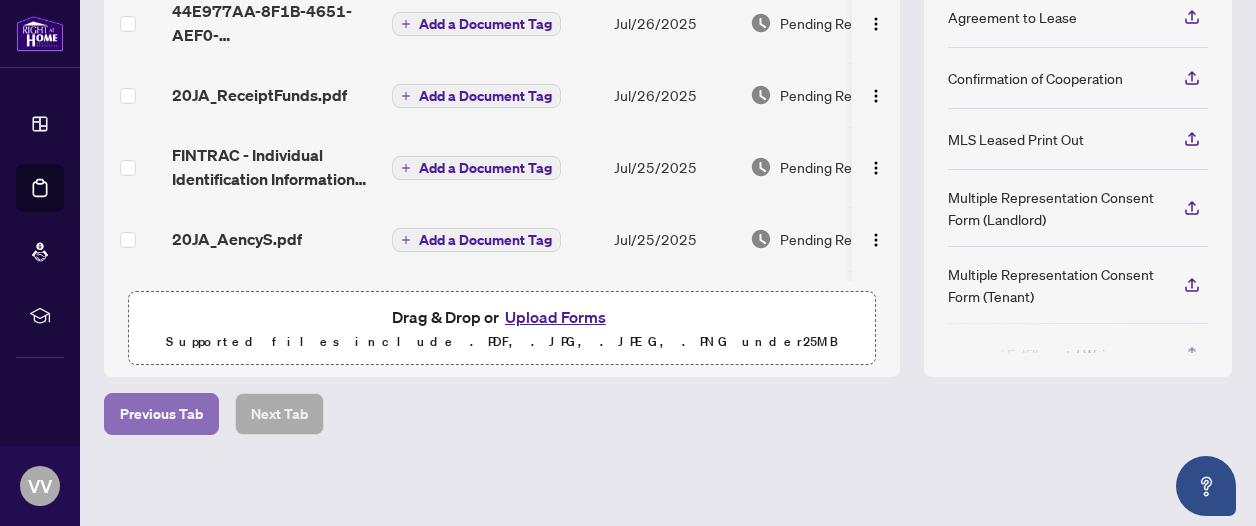 click on "Previous Tab" at bounding box center [161, 414] 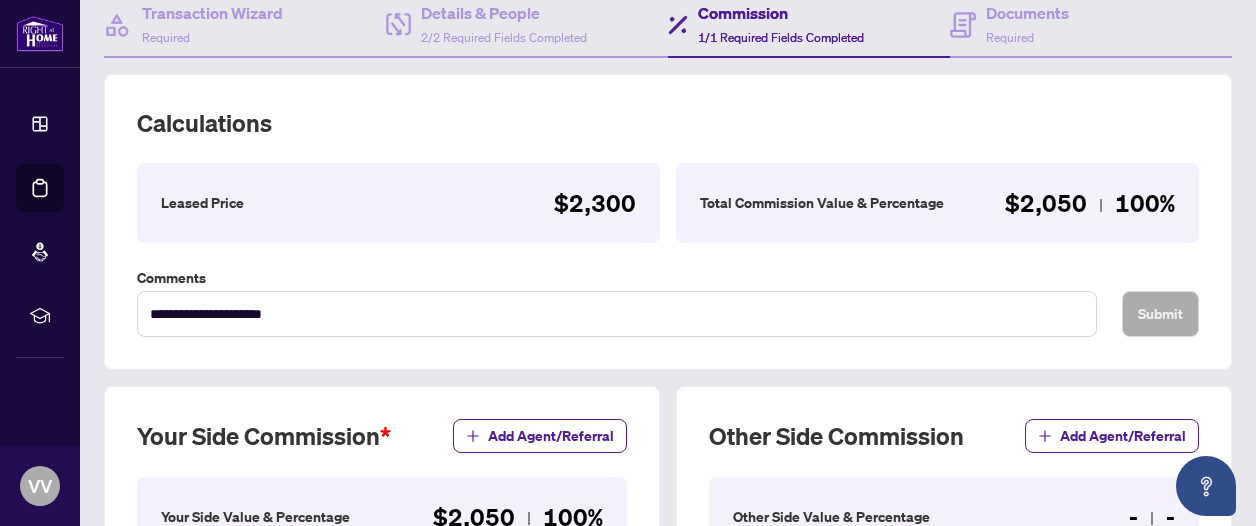 scroll, scrollTop: 347, scrollLeft: 0, axis: vertical 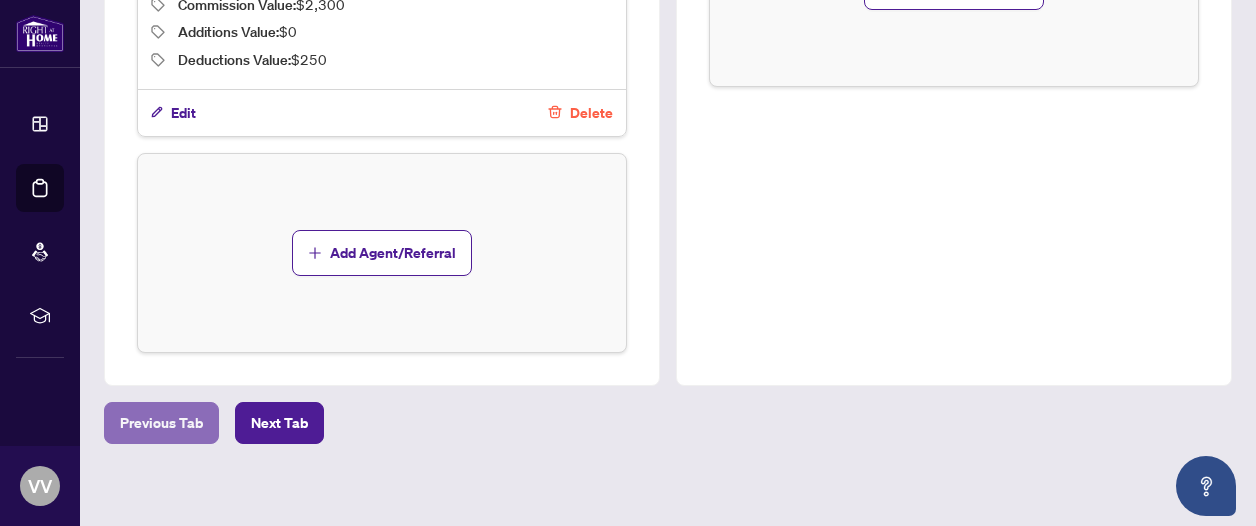 click on "Previous Tab" at bounding box center [161, 423] 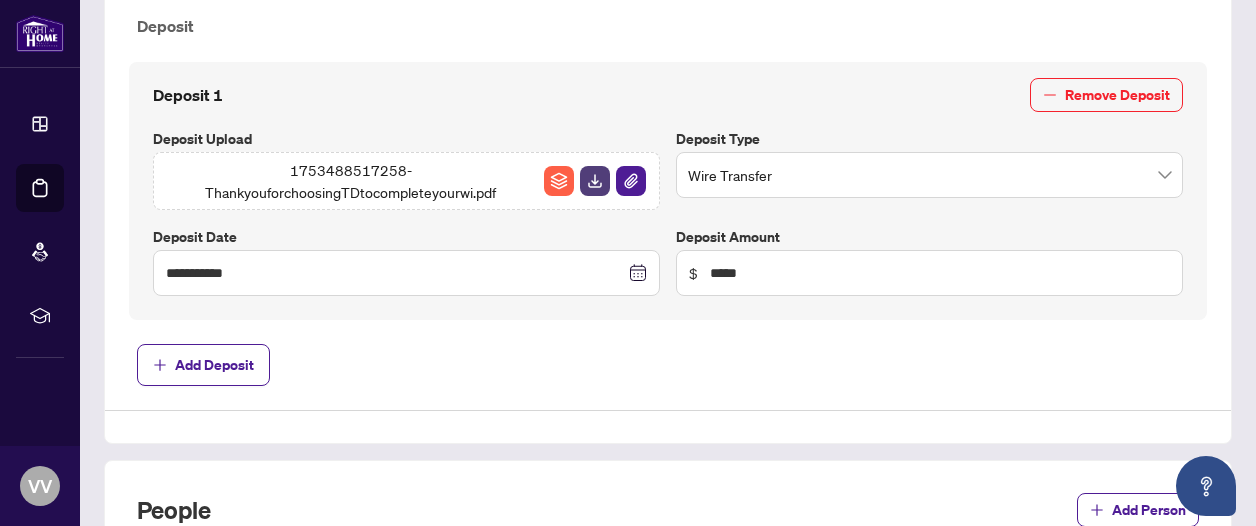 type on "**********" 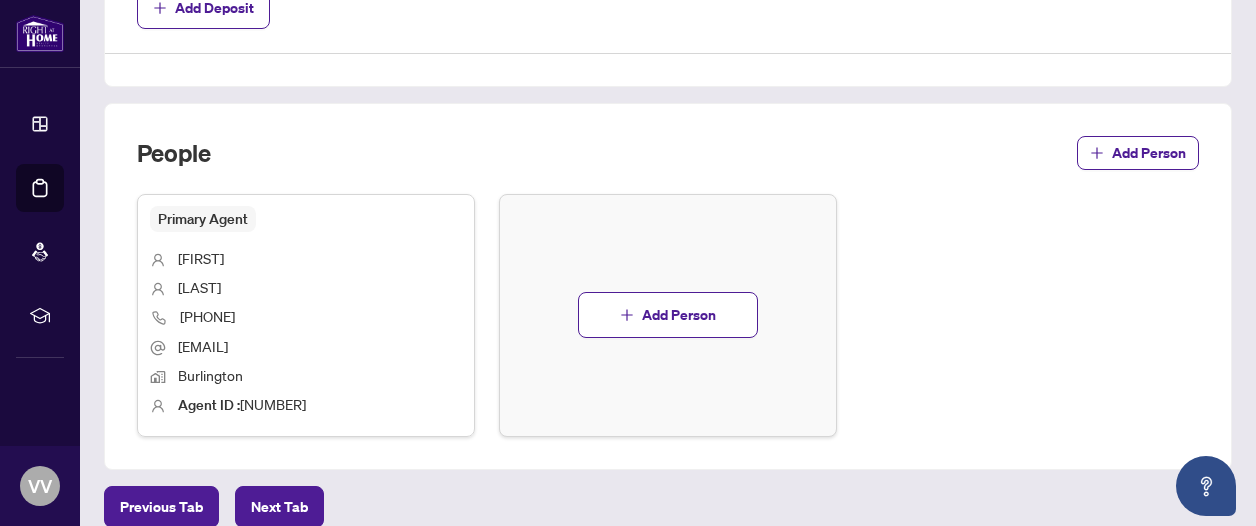 scroll, scrollTop: 1106, scrollLeft: 0, axis: vertical 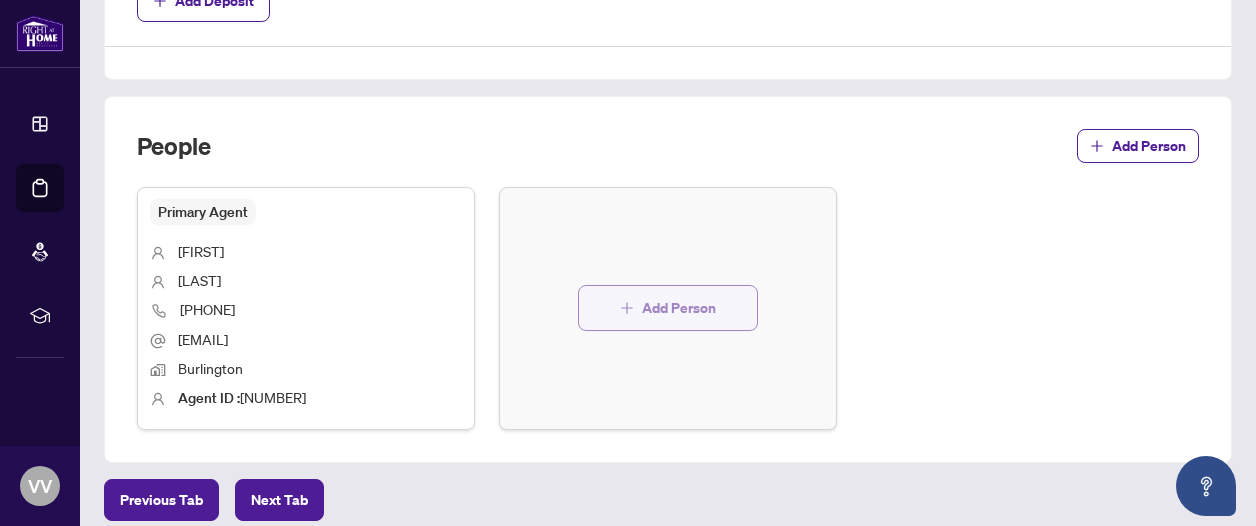 click on "Add Person" at bounding box center [679, 308] 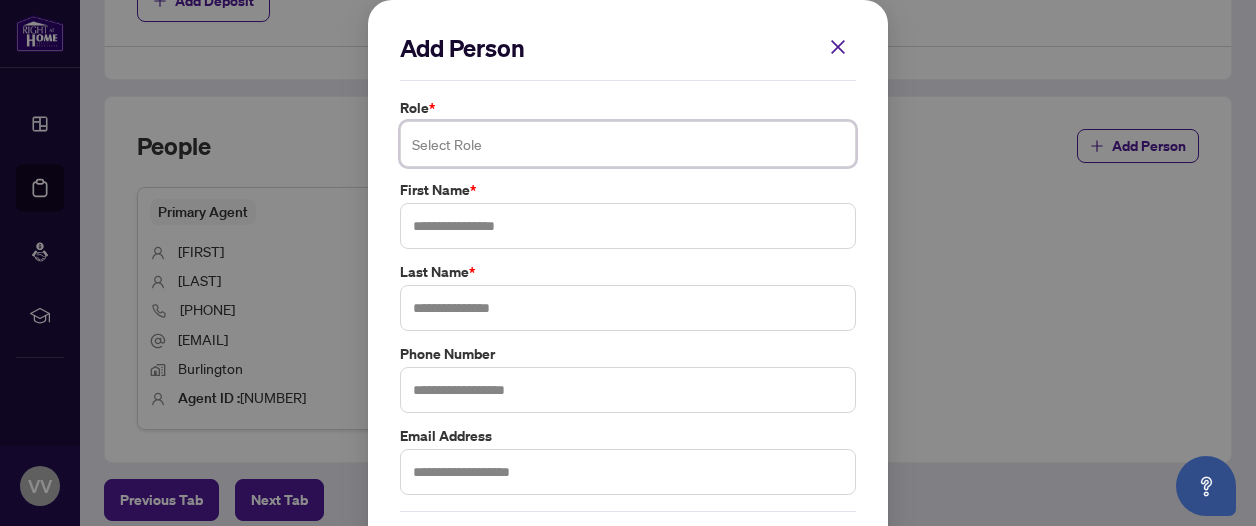 click at bounding box center [628, 144] 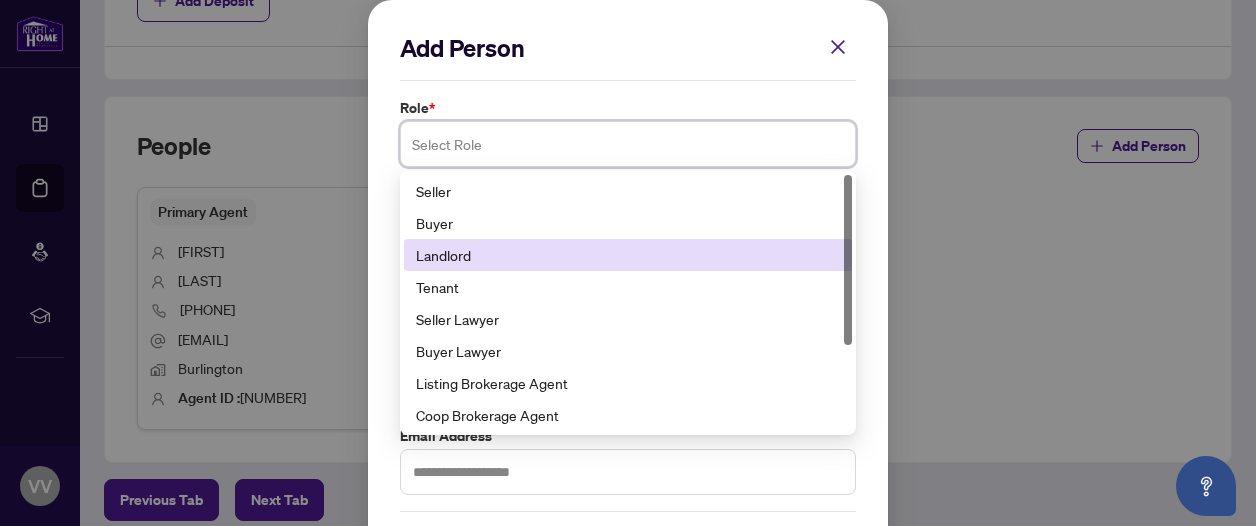 click on "Landlord" at bounding box center [628, 255] 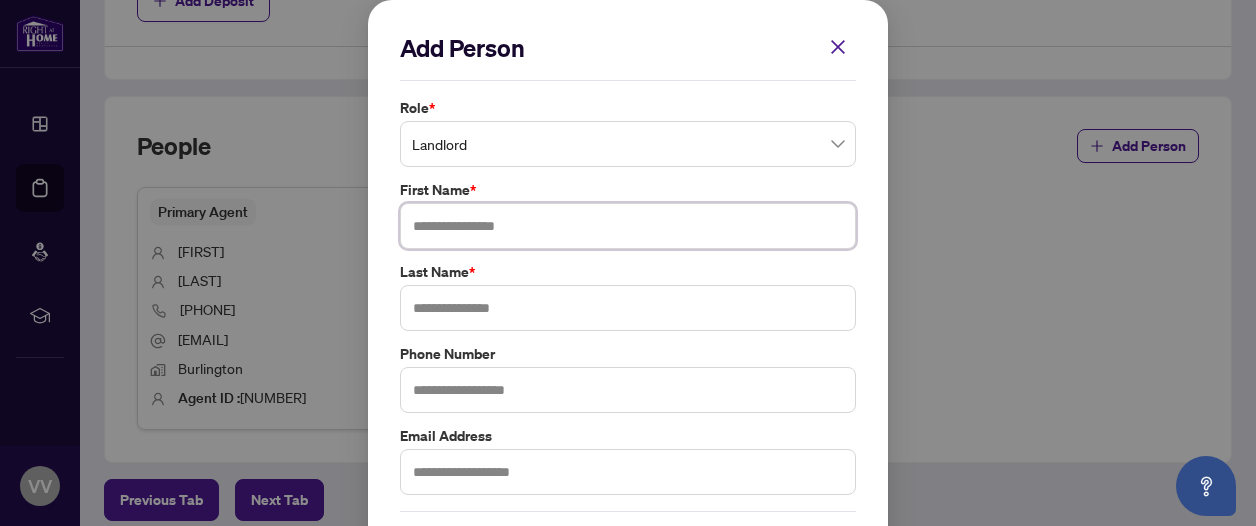 click at bounding box center (628, 226) 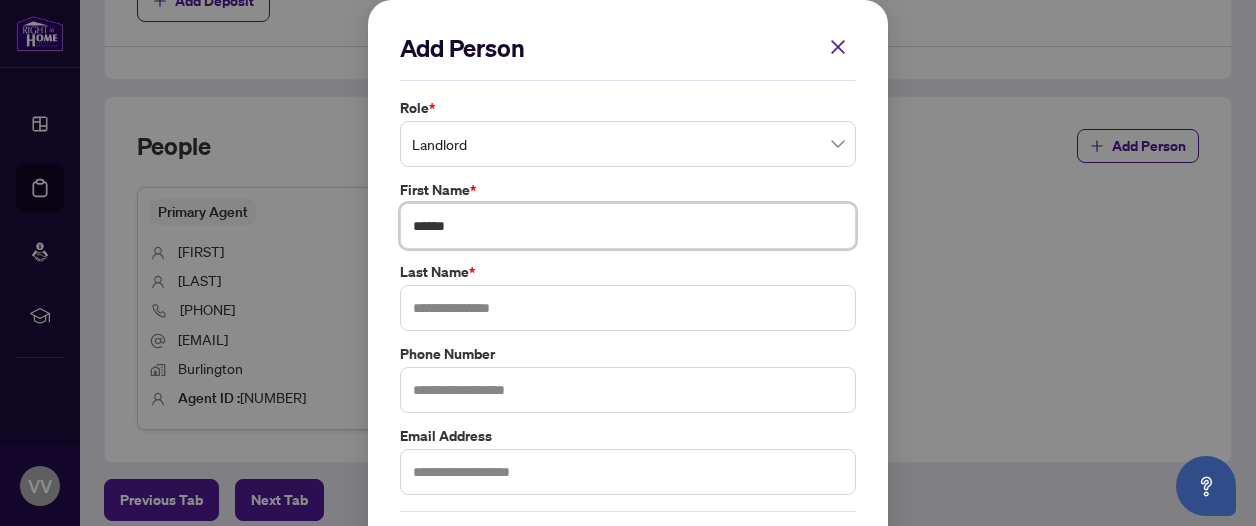 type on "******" 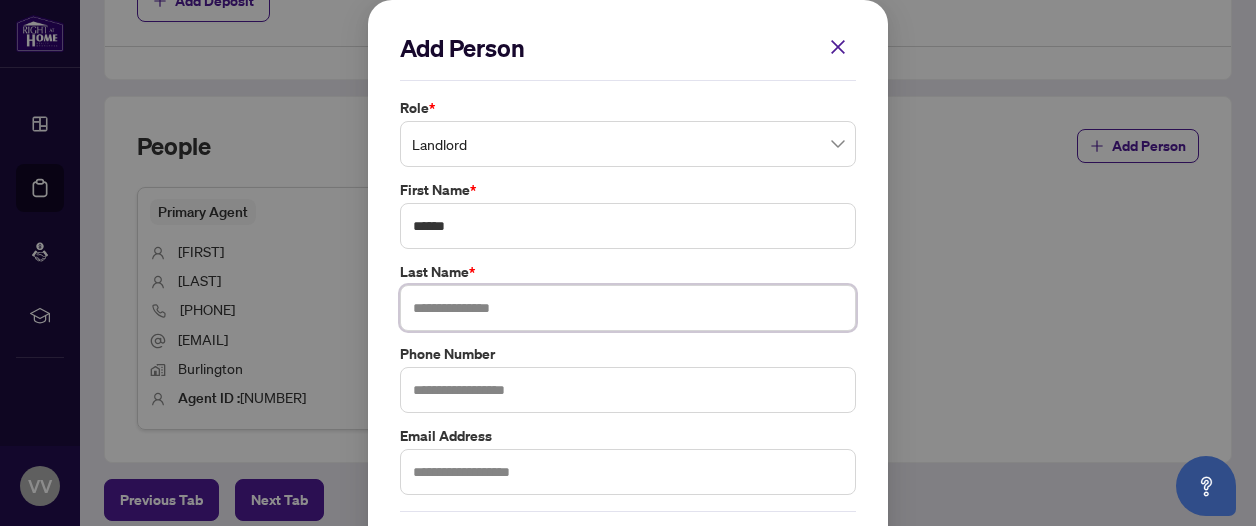 click at bounding box center (628, 308) 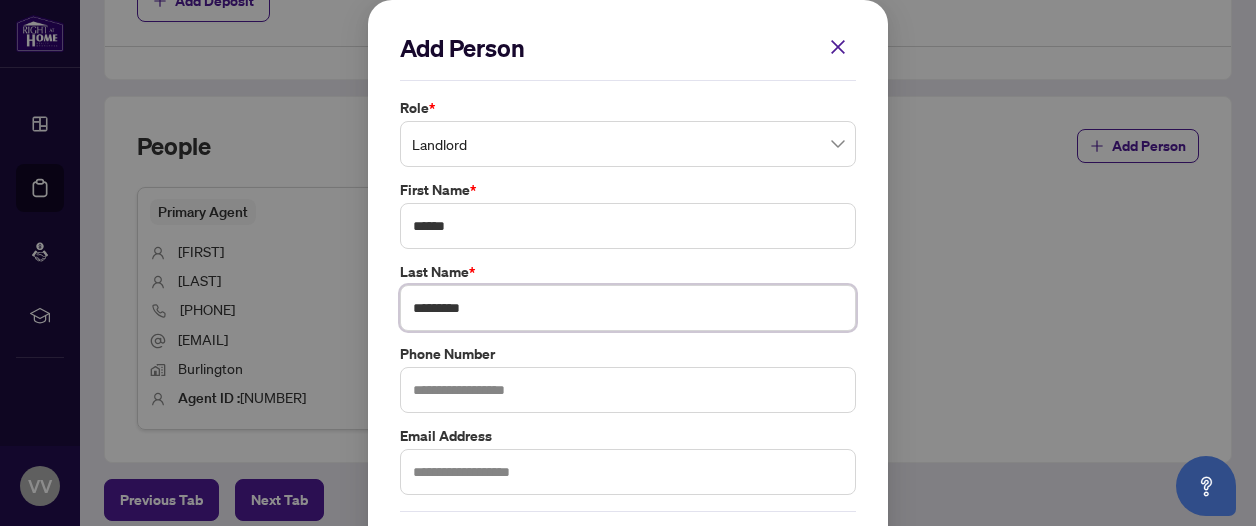 type on "*********" 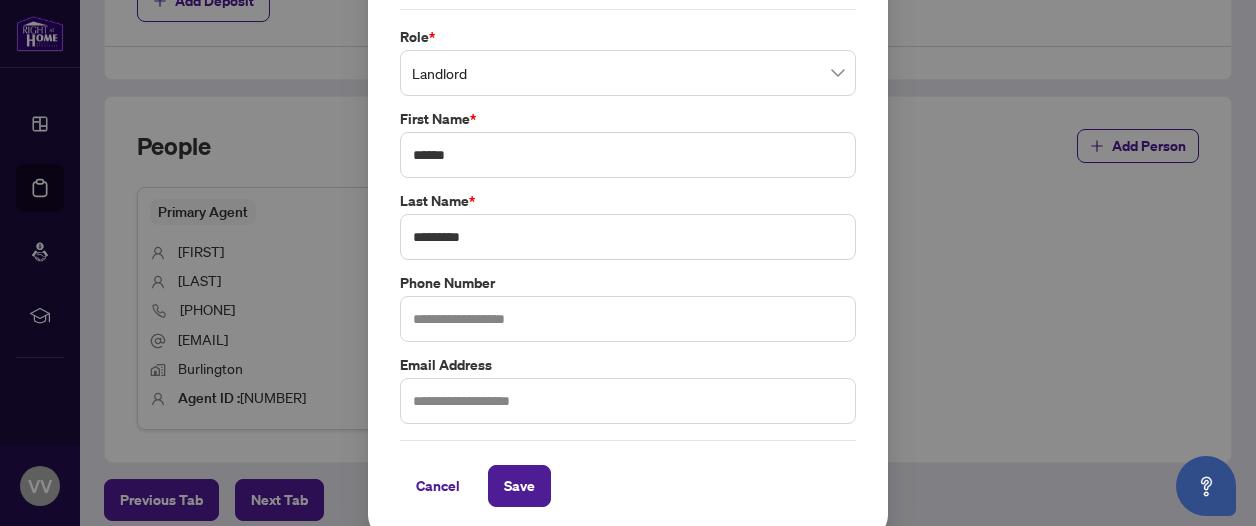 scroll, scrollTop: 80, scrollLeft: 0, axis: vertical 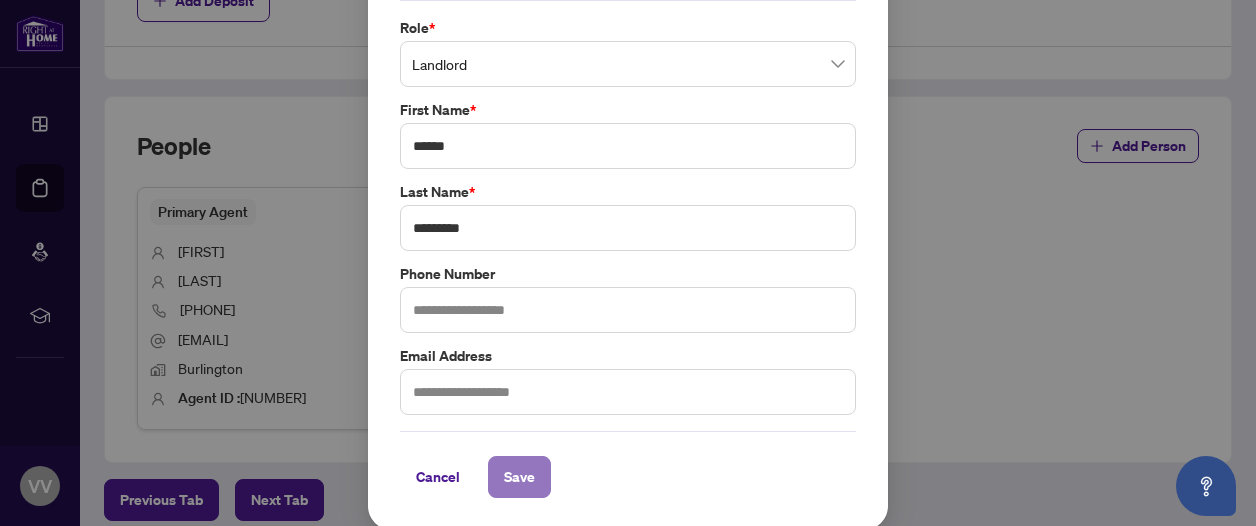 click on "Save" at bounding box center [519, 477] 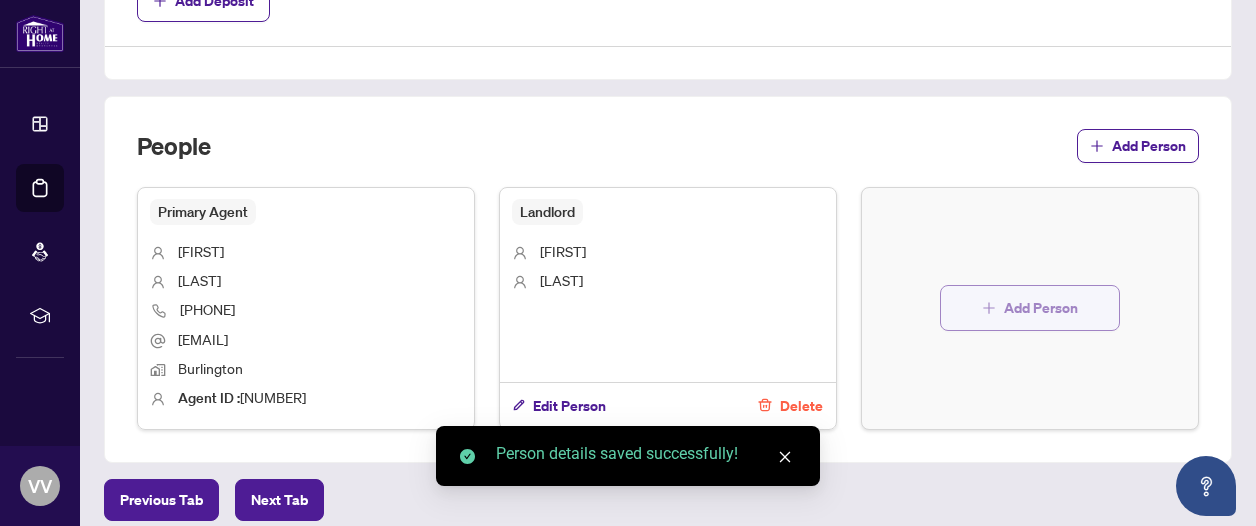 click on "Add Person" at bounding box center [1041, 308] 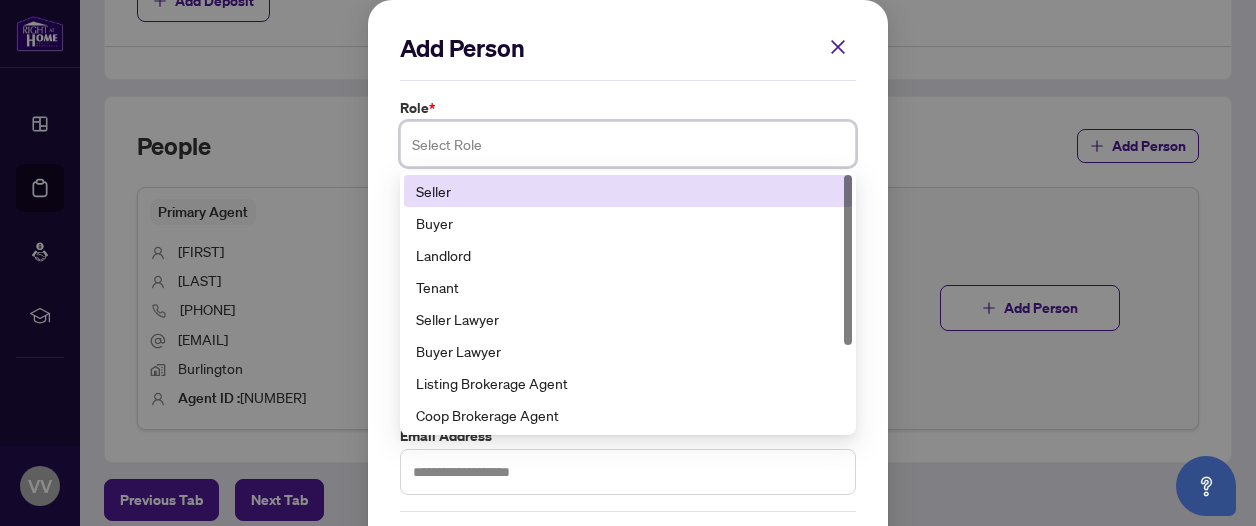 click at bounding box center [628, 144] 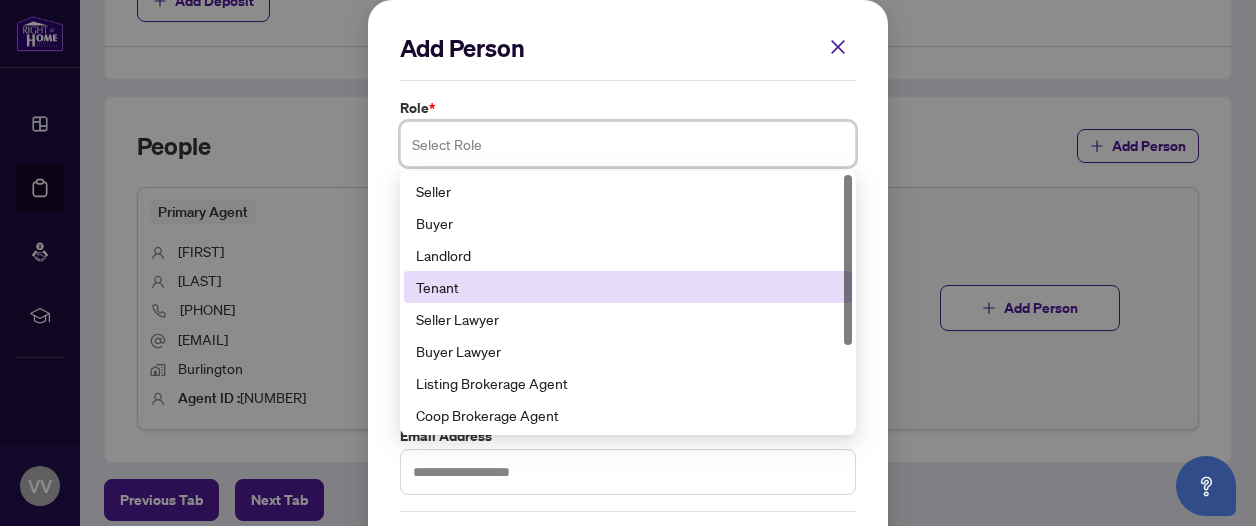click on "Tenant" at bounding box center [628, 287] 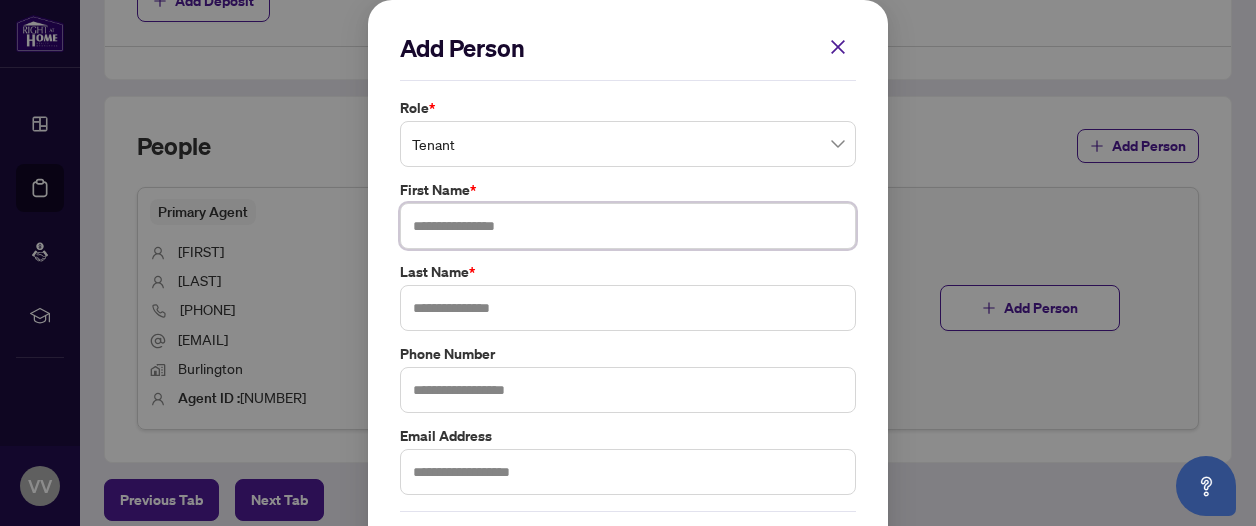 click at bounding box center (628, 226) 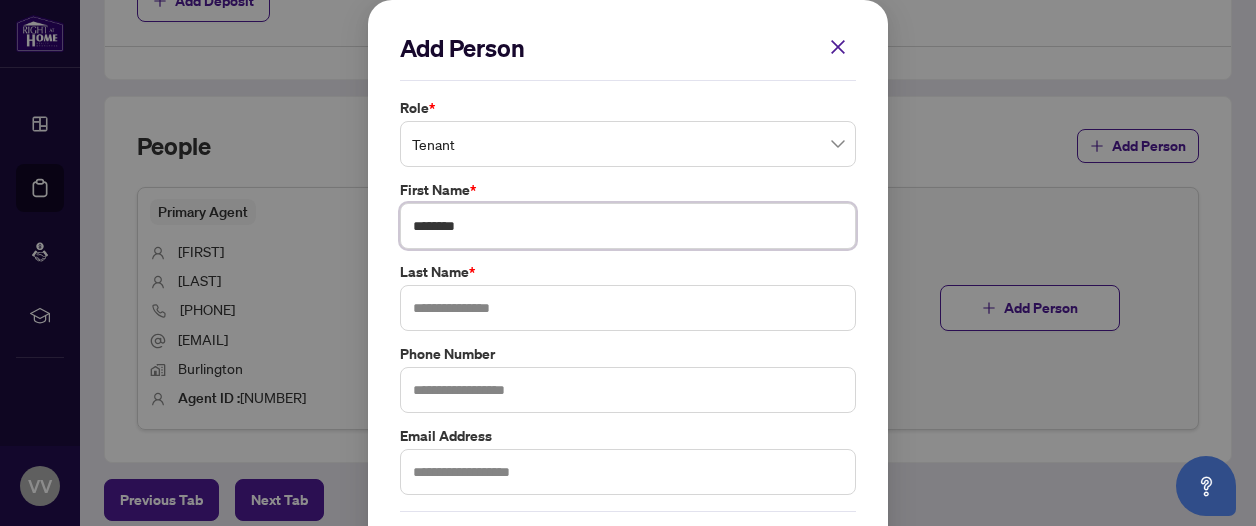 type on "********" 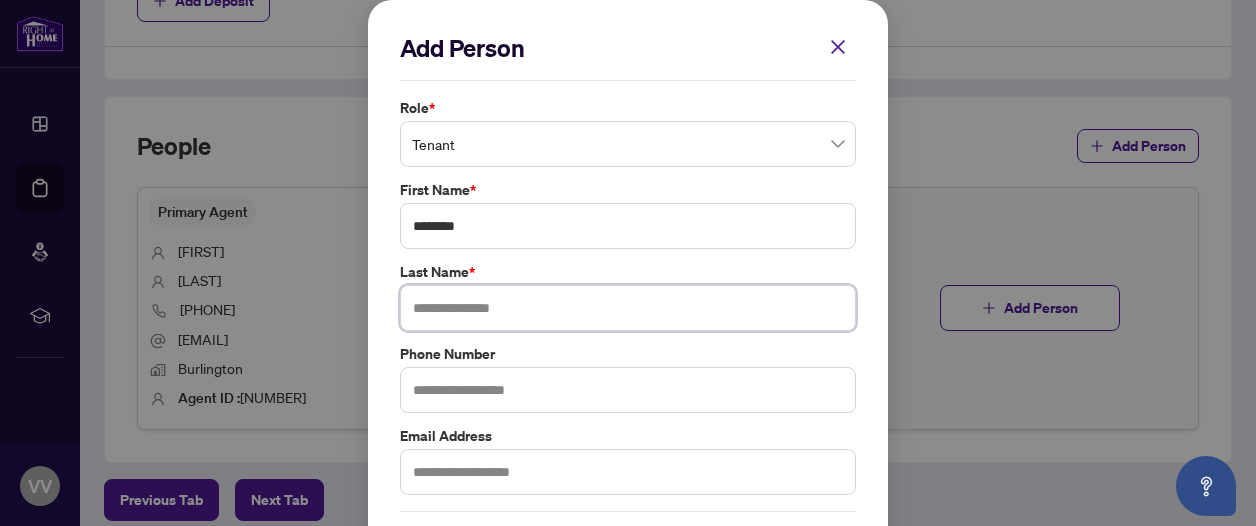 click at bounding box center [628, 308] 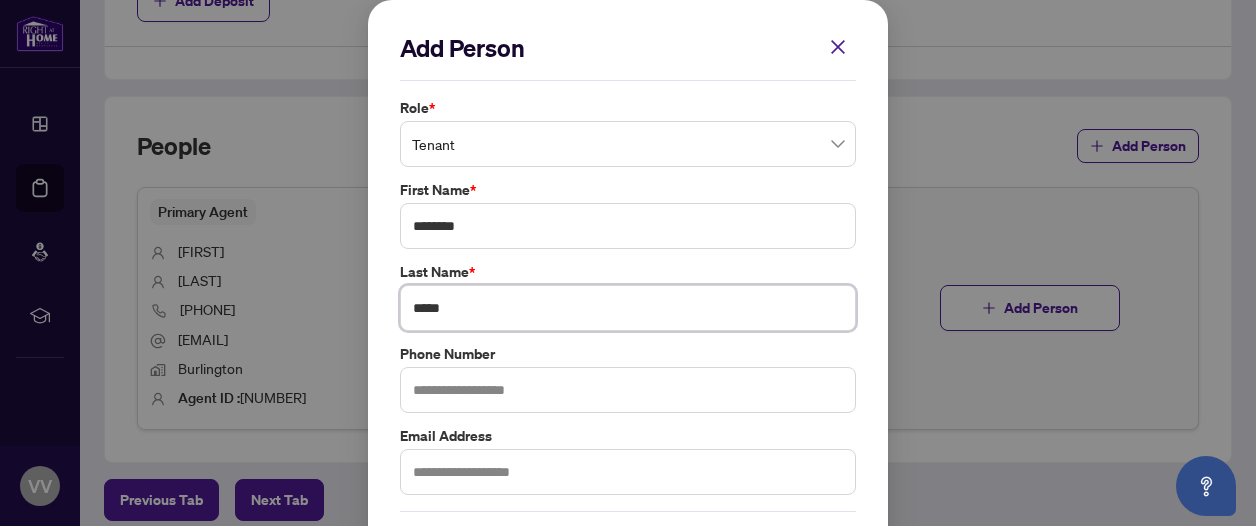 type on "*****" 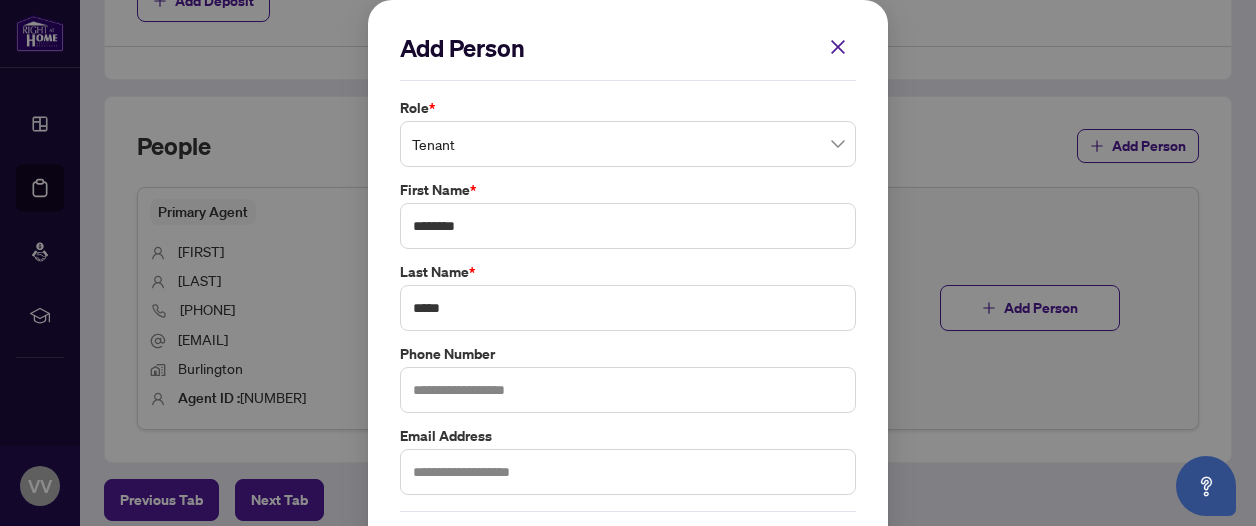 click on "Add Person Role * Tenant 3 4 5 Seller Buyer Landlord Tenant Seller Lawyer Buyer Lawyer Listing Brokerage Agent Coop Brokerage Agent Additional RAHR agent Corporation Buyer First Name * [FIRST] Last Name * [LAST] Phone Number Email Address Cancel Save Cancel OK" at bounding box center [628, 305] 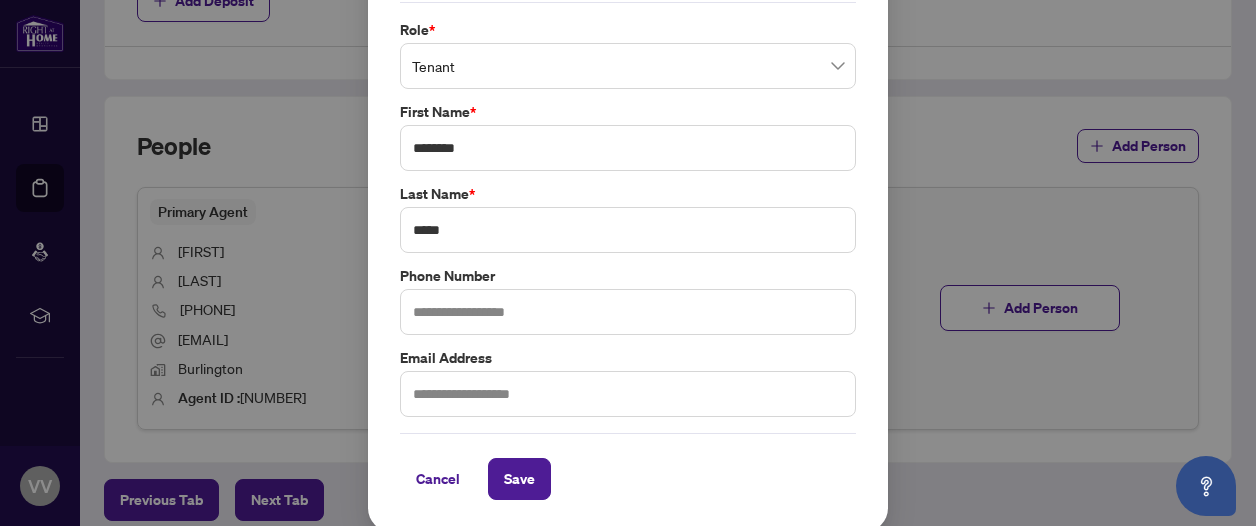 scroll, scrollTop: 80, scrollLeft: 0, axis: vertical 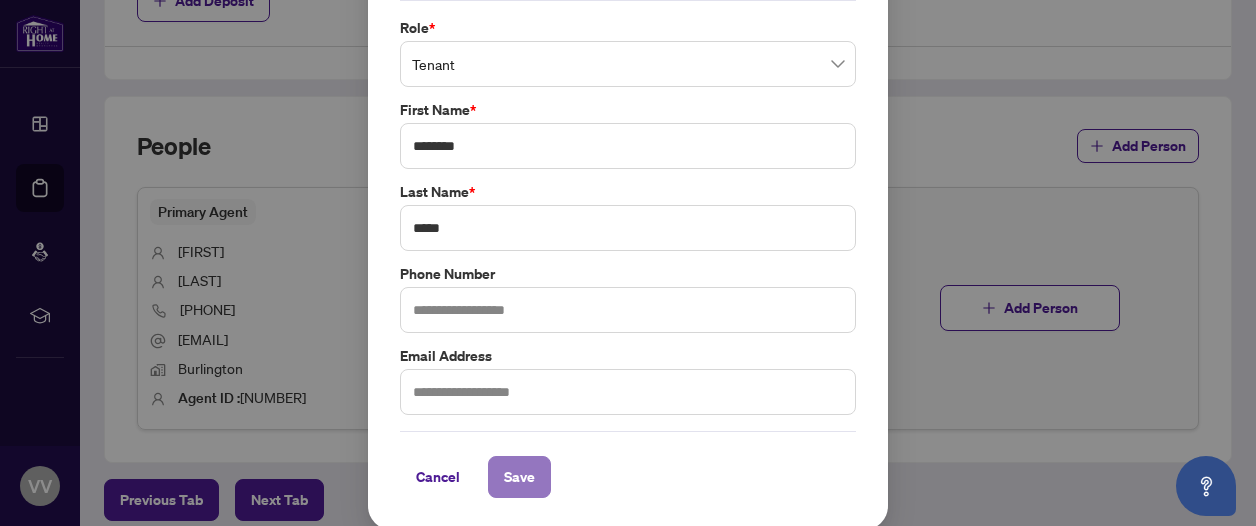 click on "Save" at bounding box center (519, 477) 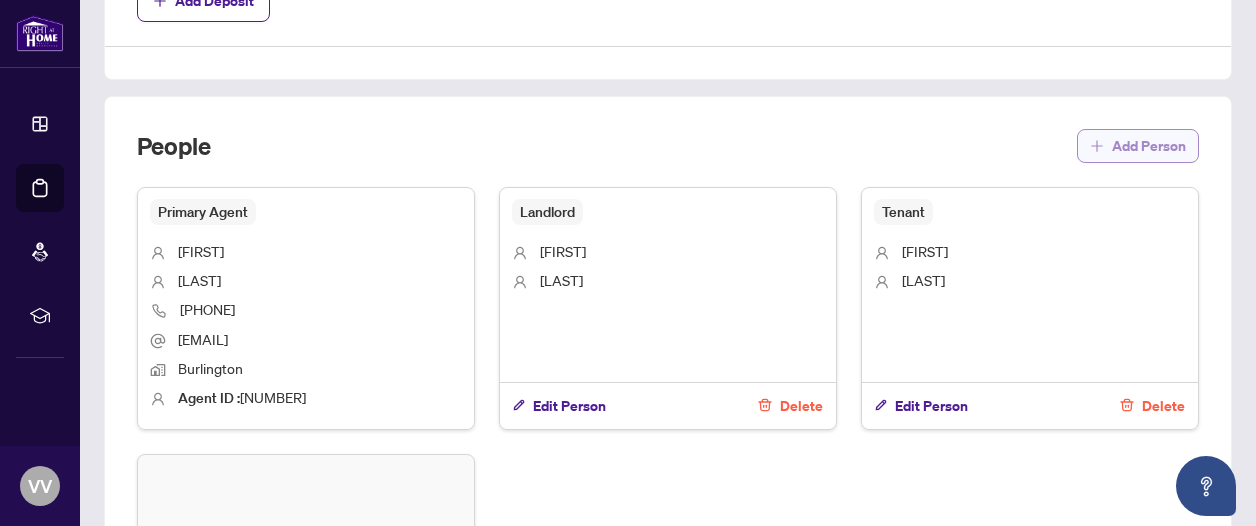 click on "Add Person" at bounding box center (1149, 146) 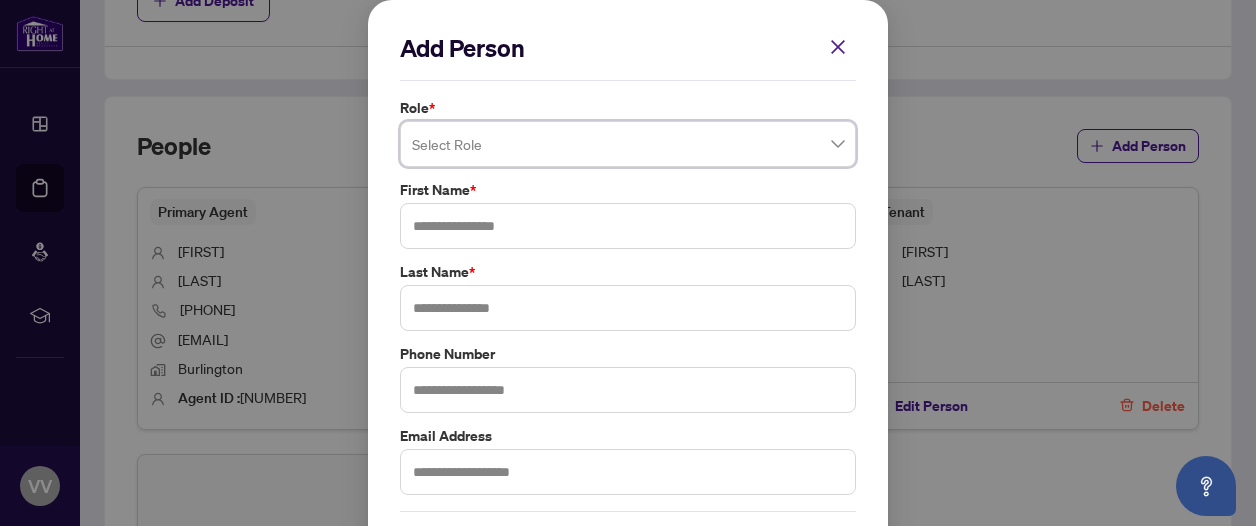type on "*" 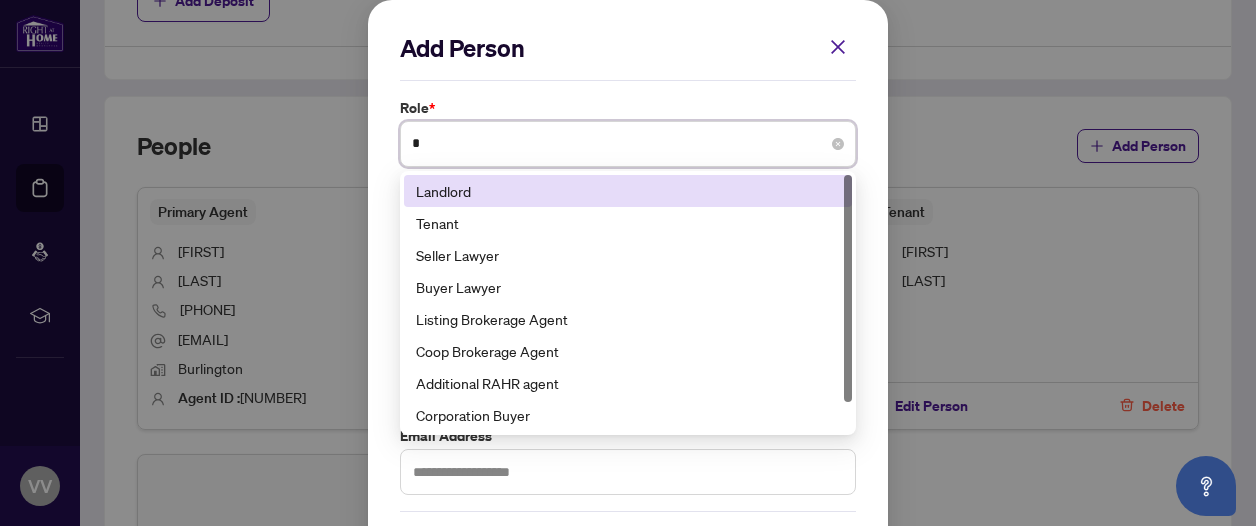 type 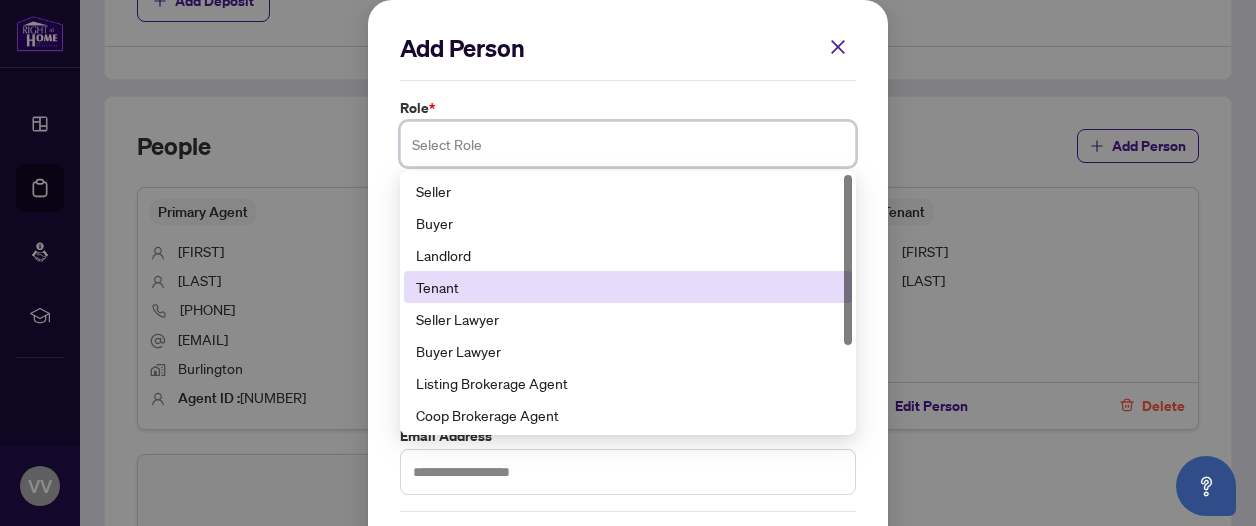 click on "Tenant" at bounding box center [628, 287] 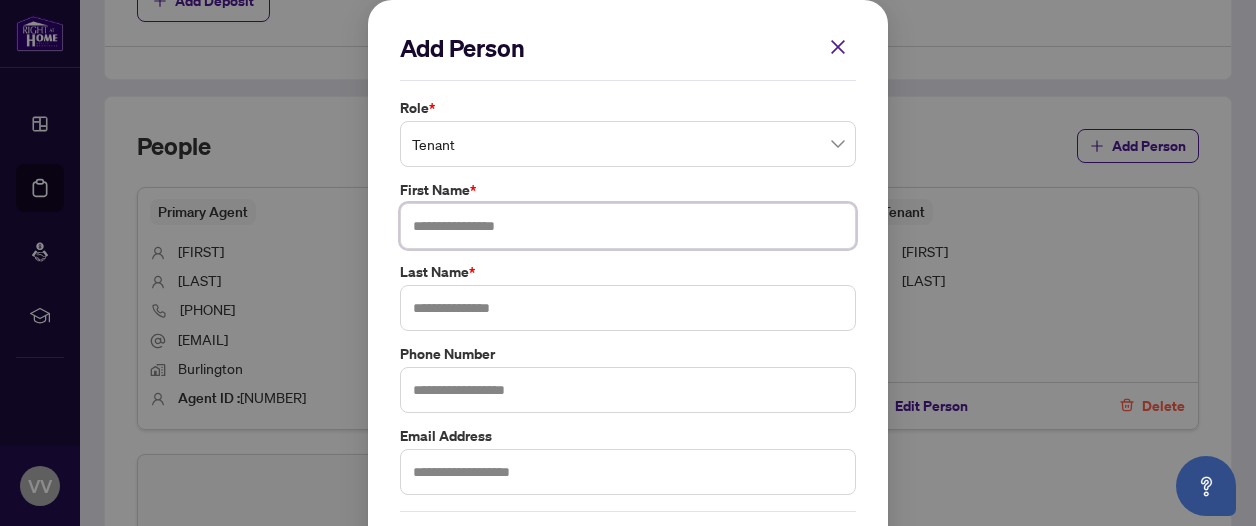 click at bounding box center (628, 226) 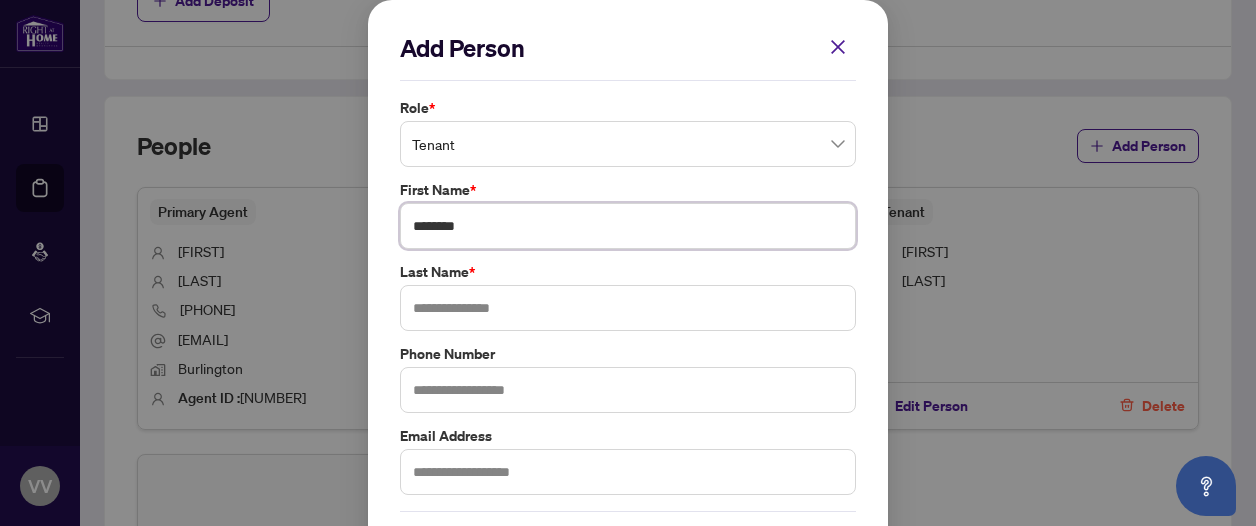 type on "********" 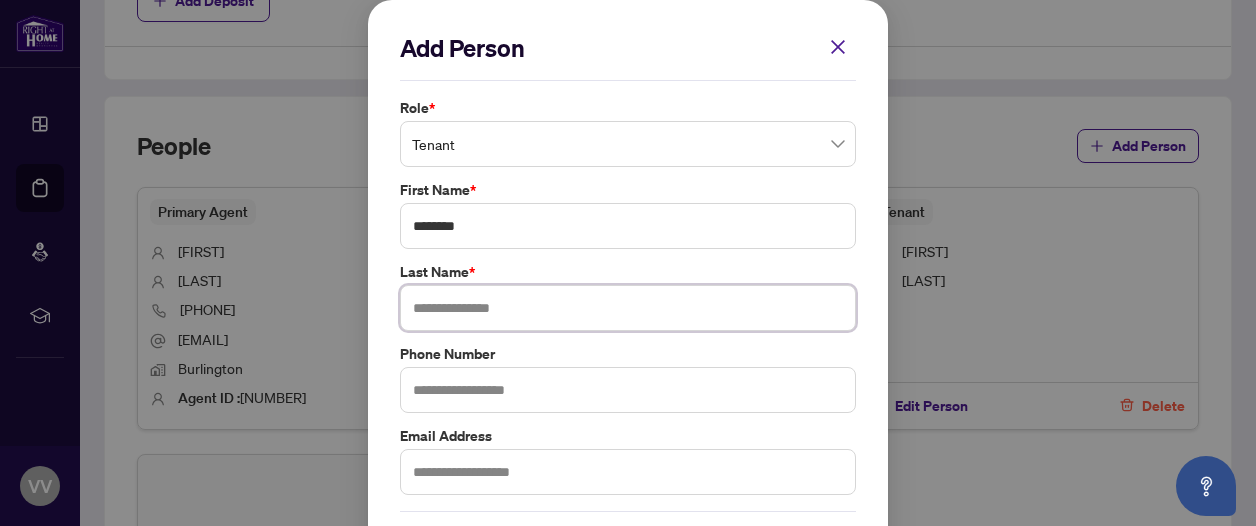 click at bounding box center (628, 308) 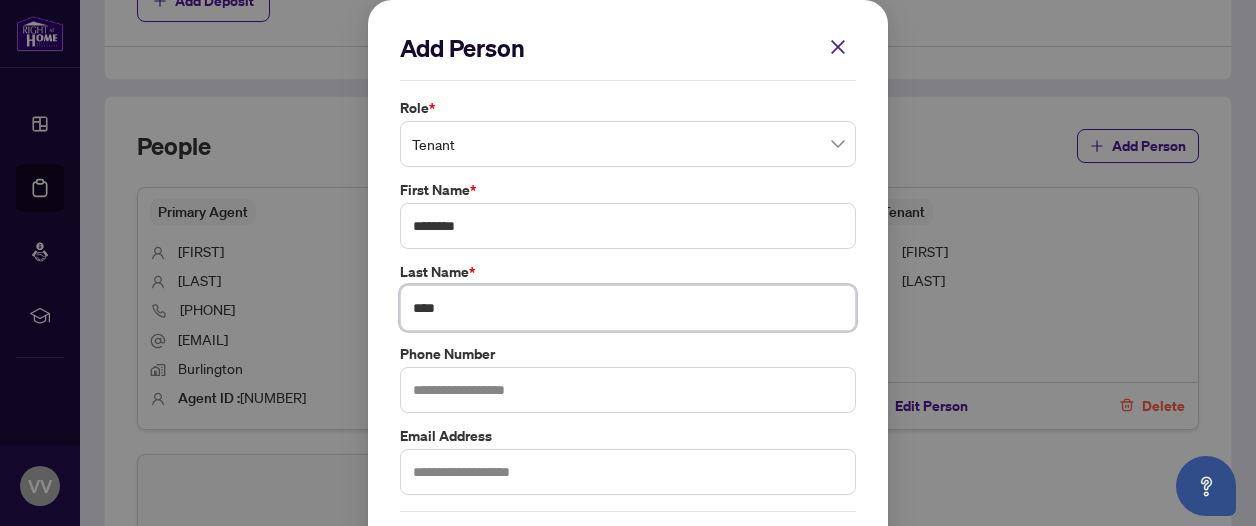 type on "****" 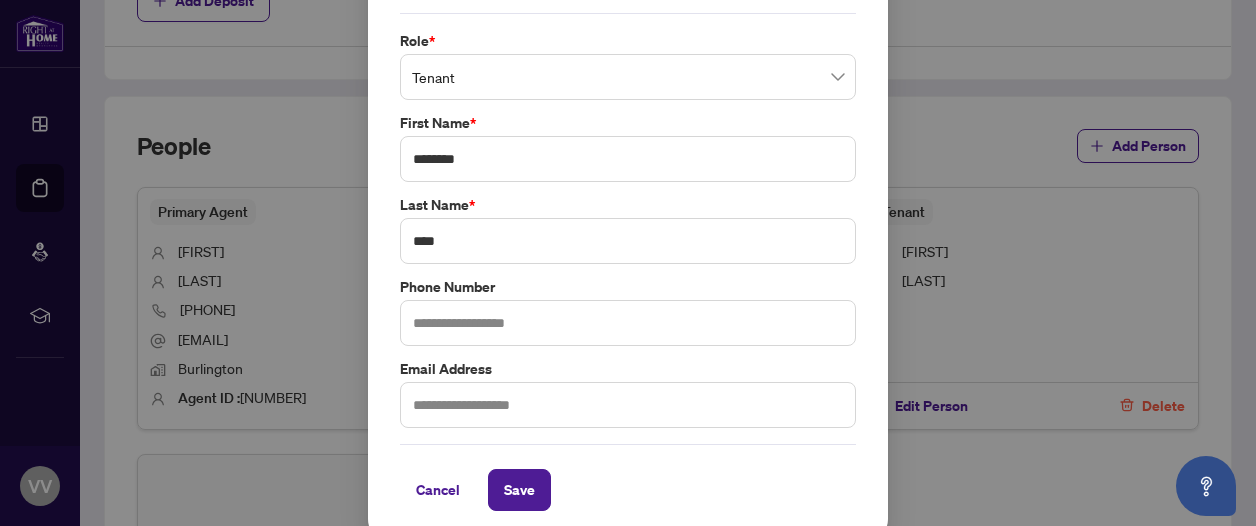 scroll, scrollTop: 80, scrollLeft: 0, axis: vertical 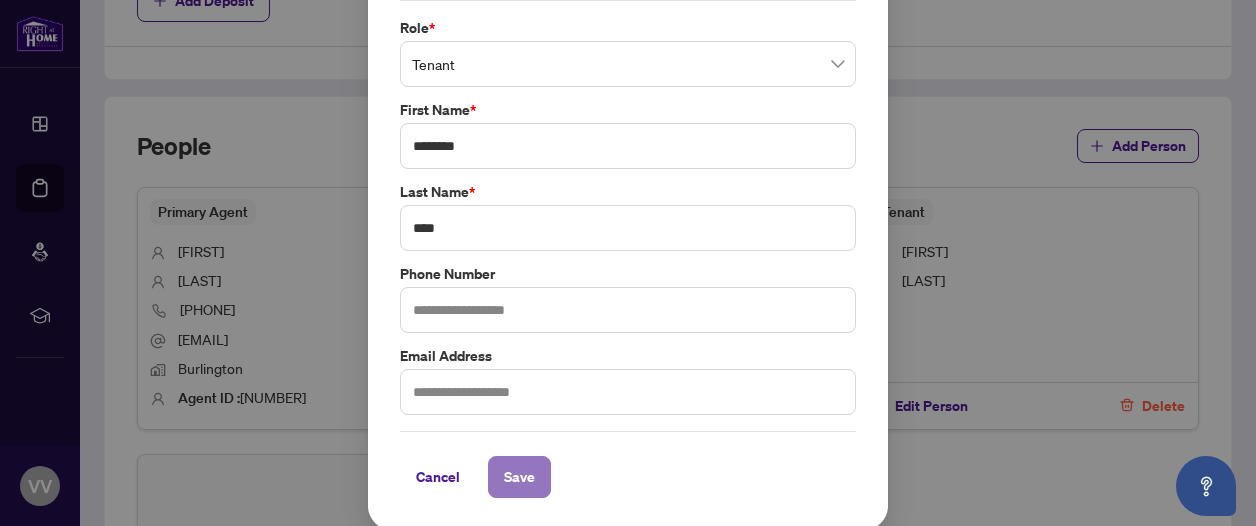 click on "Save" at bounding box center (519, 477) 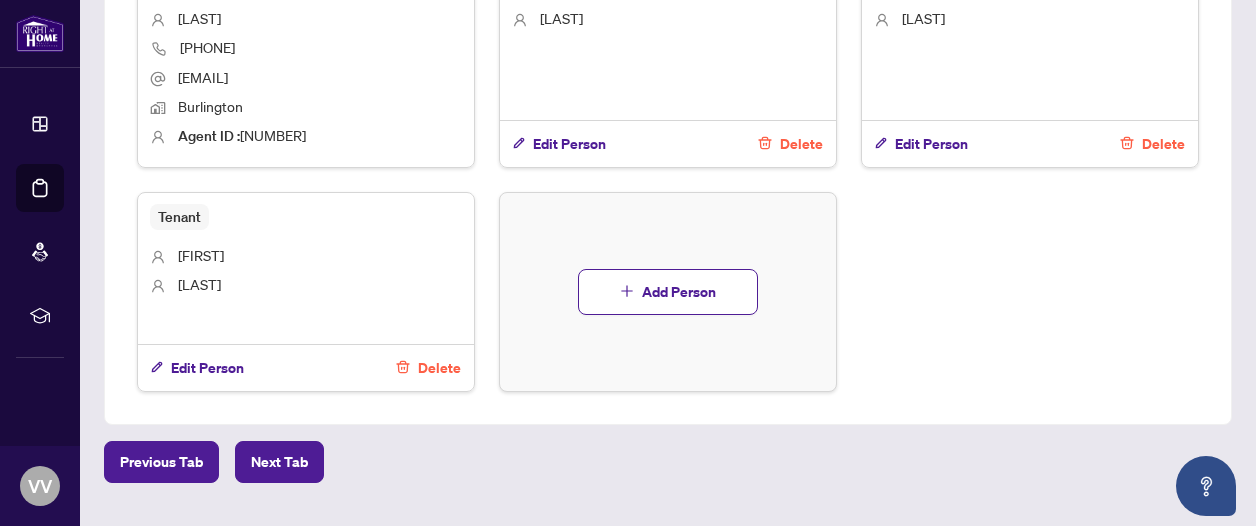 scroll, scrollTop: 1406, scrollLeft: 0, axis: vertical 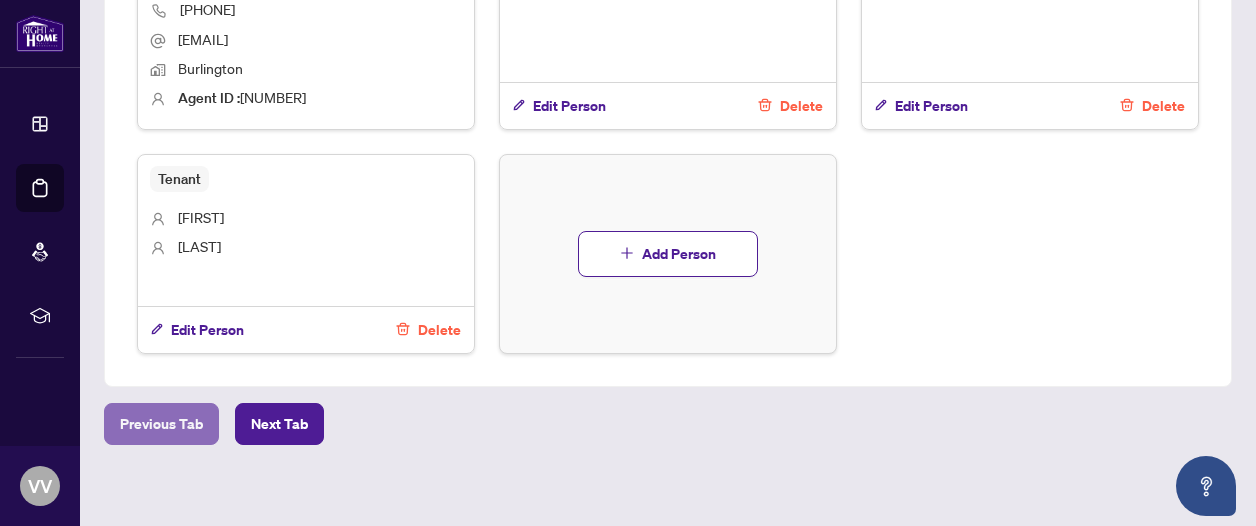 click on "Previous Tab" at bounding box center (161, 424) 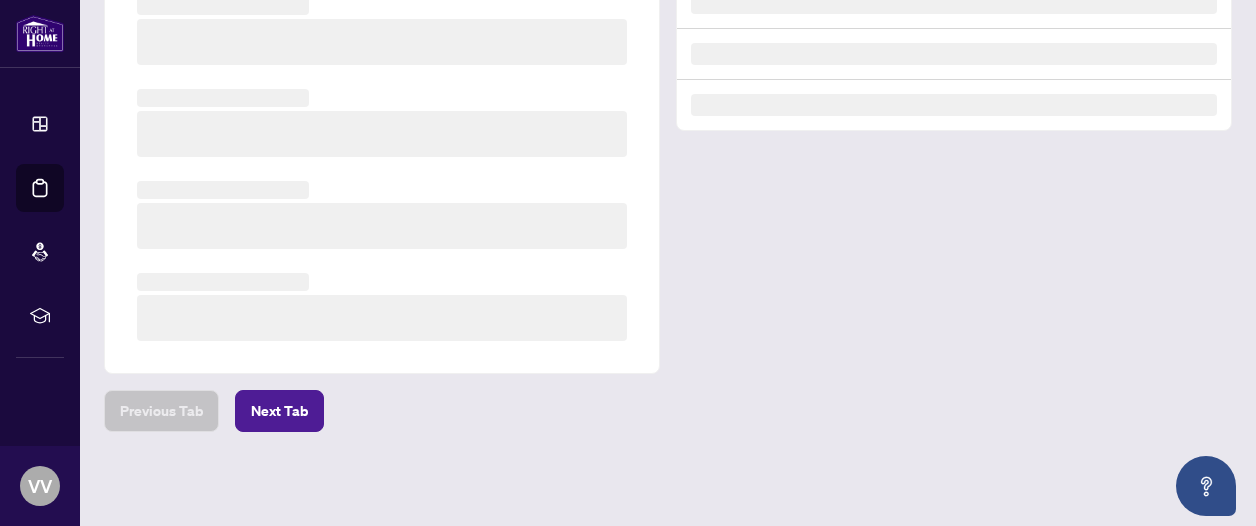 scroll, scrollTop: 0, scrollLeft: 0, axis: both 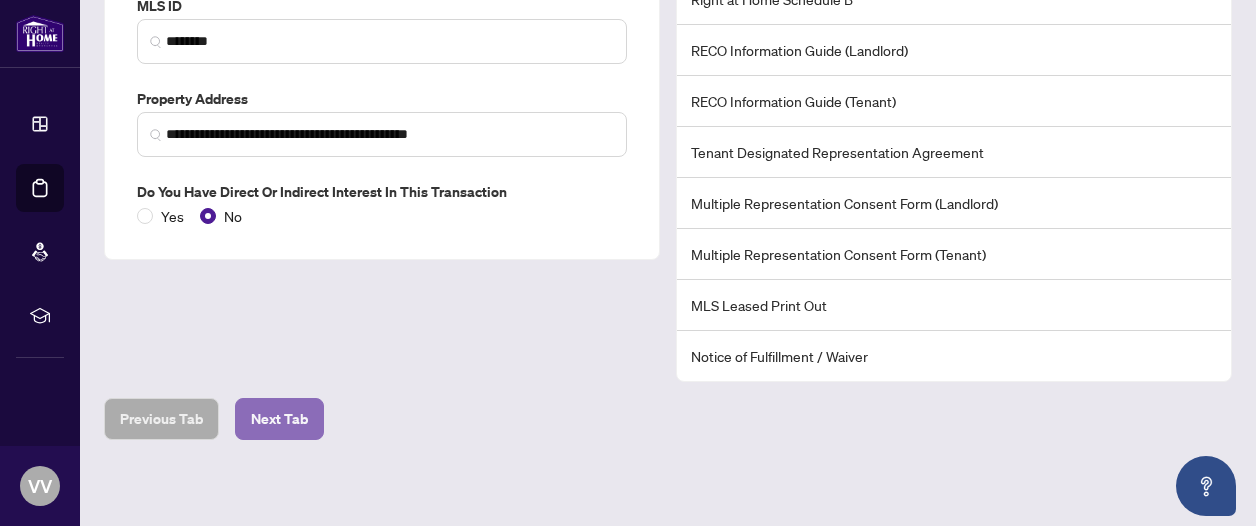 click on "Next Tab" at bounding box center [279, 419] 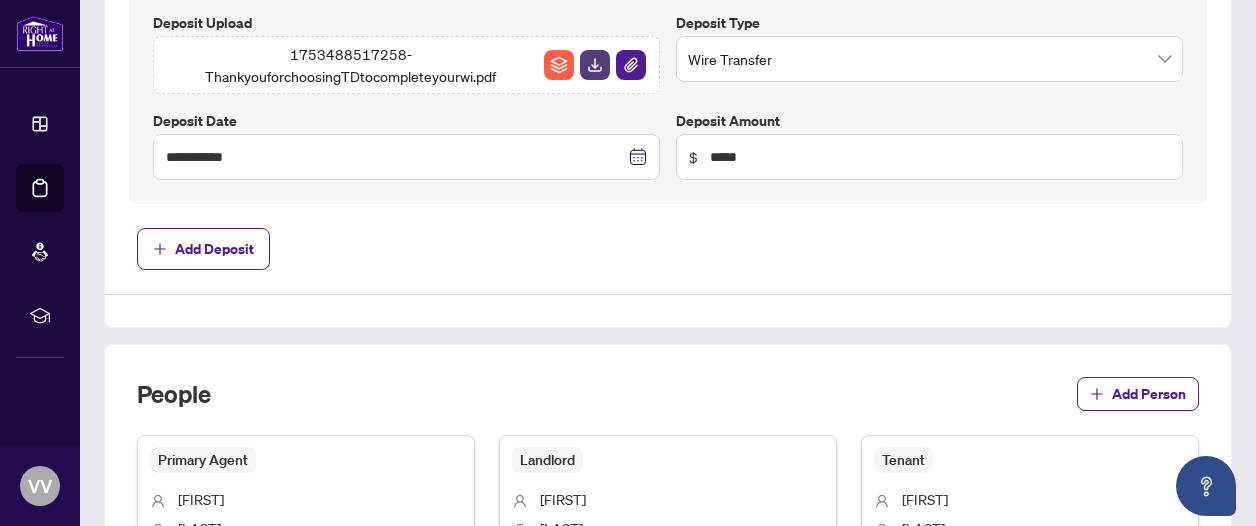 scroll, scrollTop: 866, scrollLeft: 0, axis: vertical 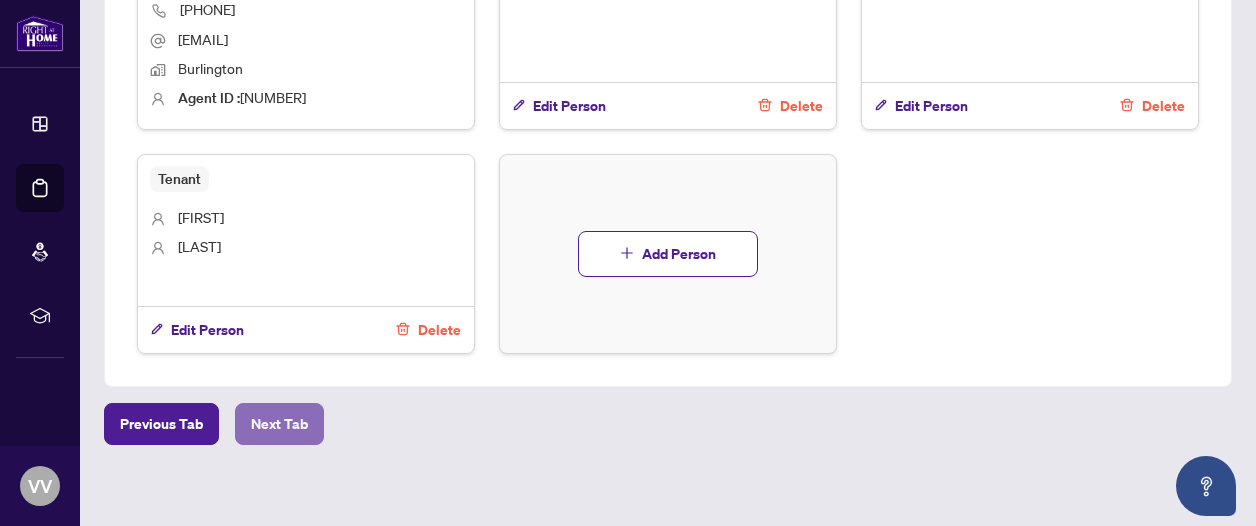 click on "Next Tab" at bounding box center (279, 424) 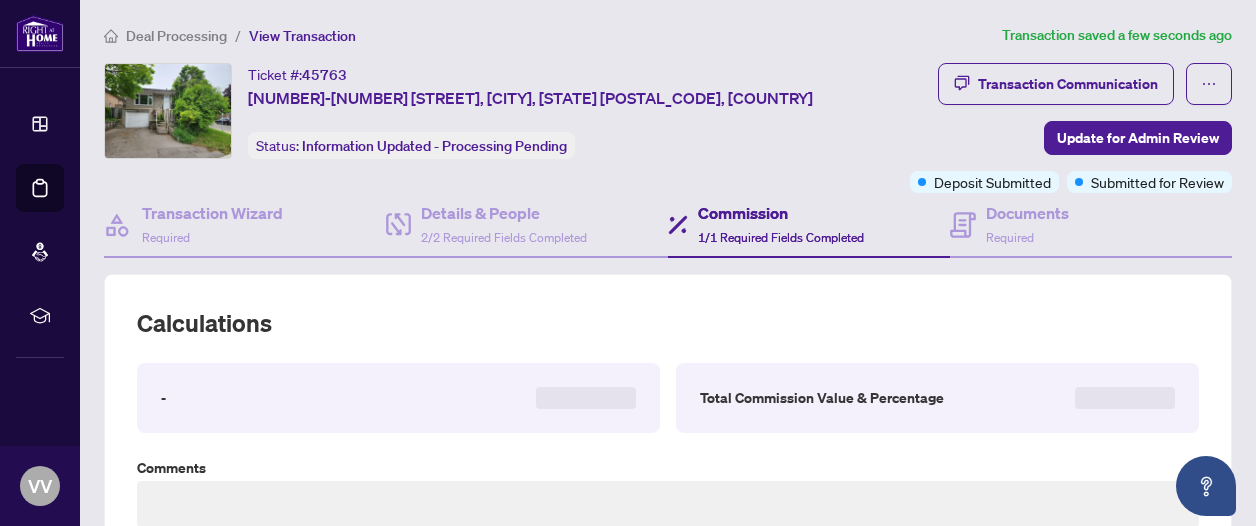 type on "**********" 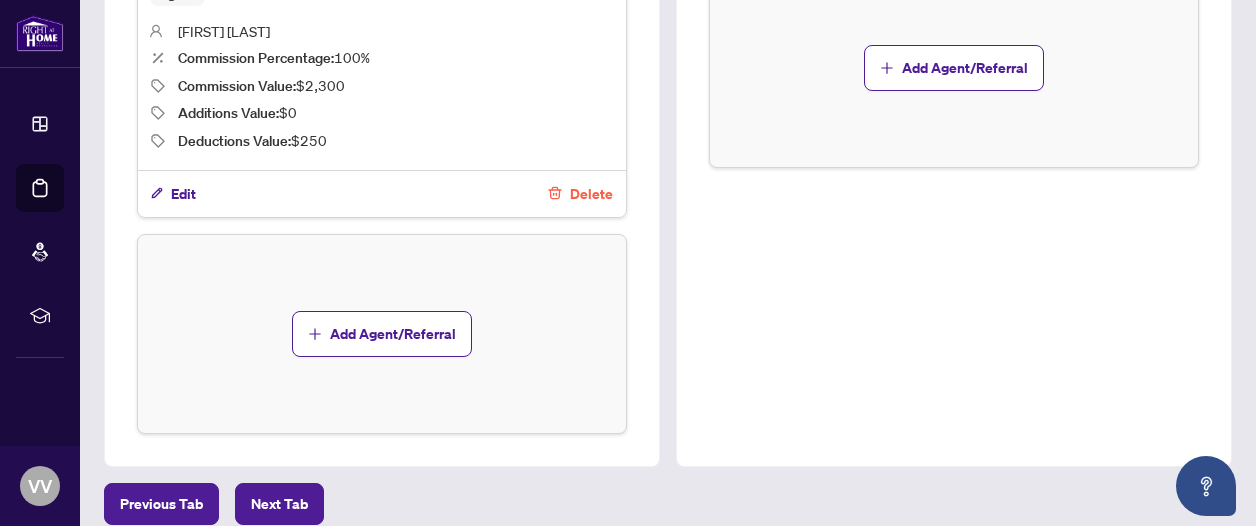 scroll, scrollTop: 859, scrollLeft: 0, axis: vertical 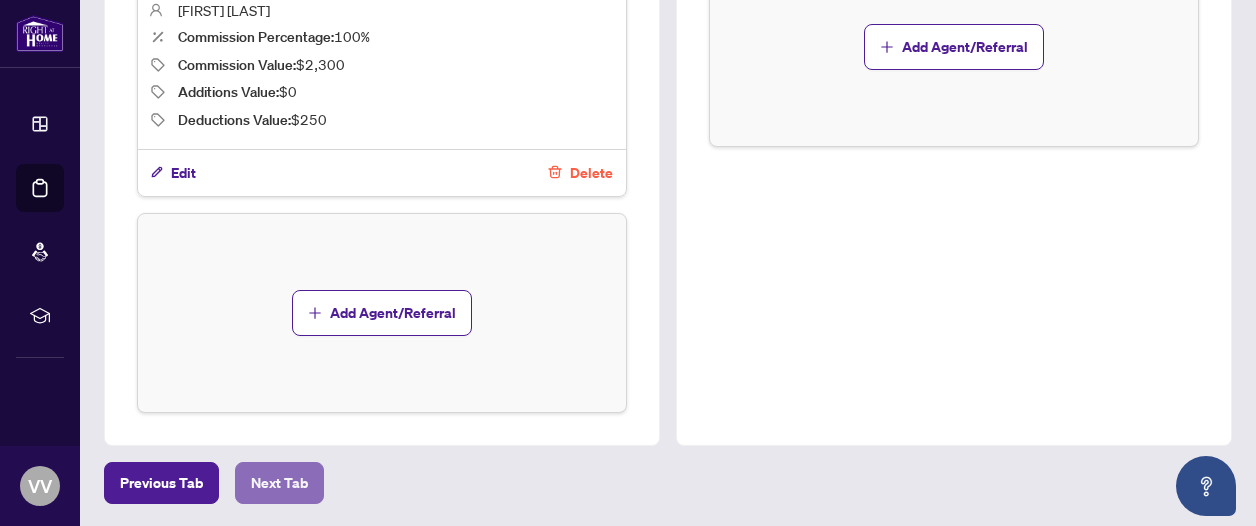 click on "Next Tab" at bounding box center [279, 483] 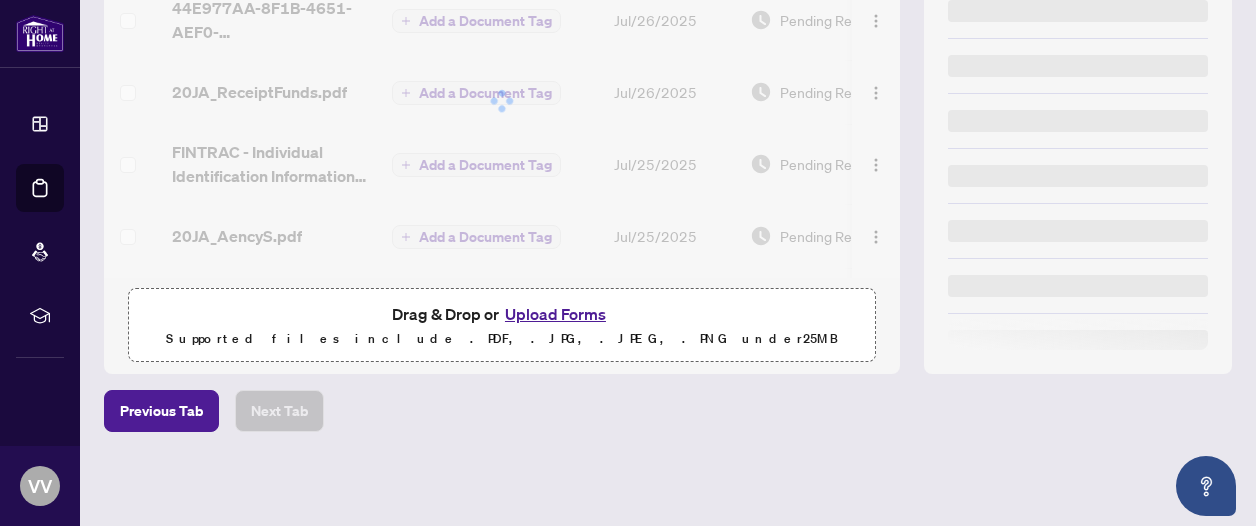 scroll, scrollTop: 0, scrollLeft: 0, axis: both 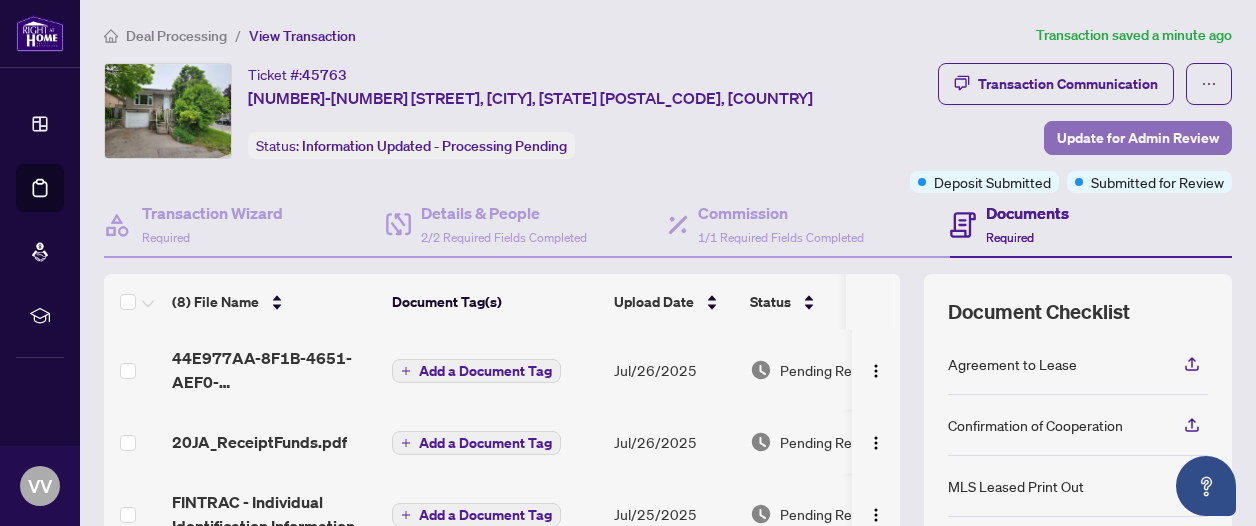 click on "Update for Admin Review" at bounding box center [1138, 138] 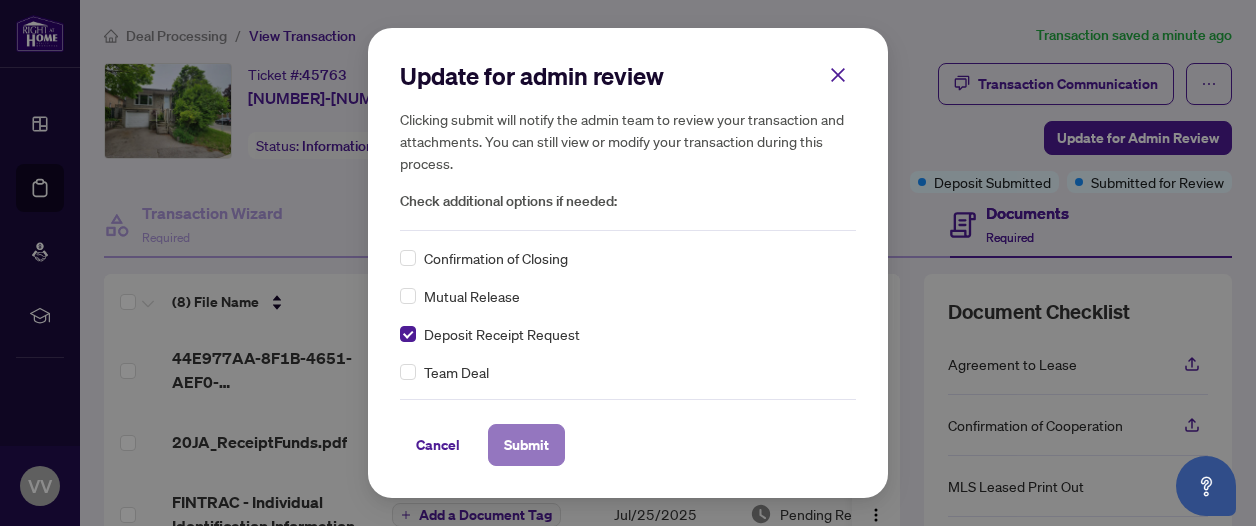 click on "Submit" at bounding box center [526, 445] 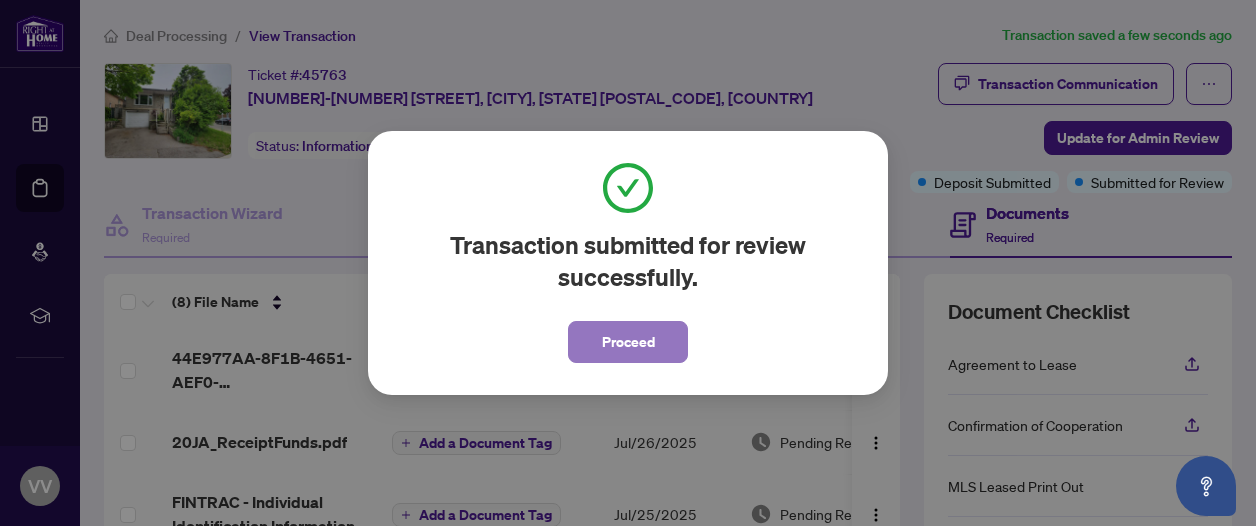 click on "Proceed" at bounding box center [628, 342] 